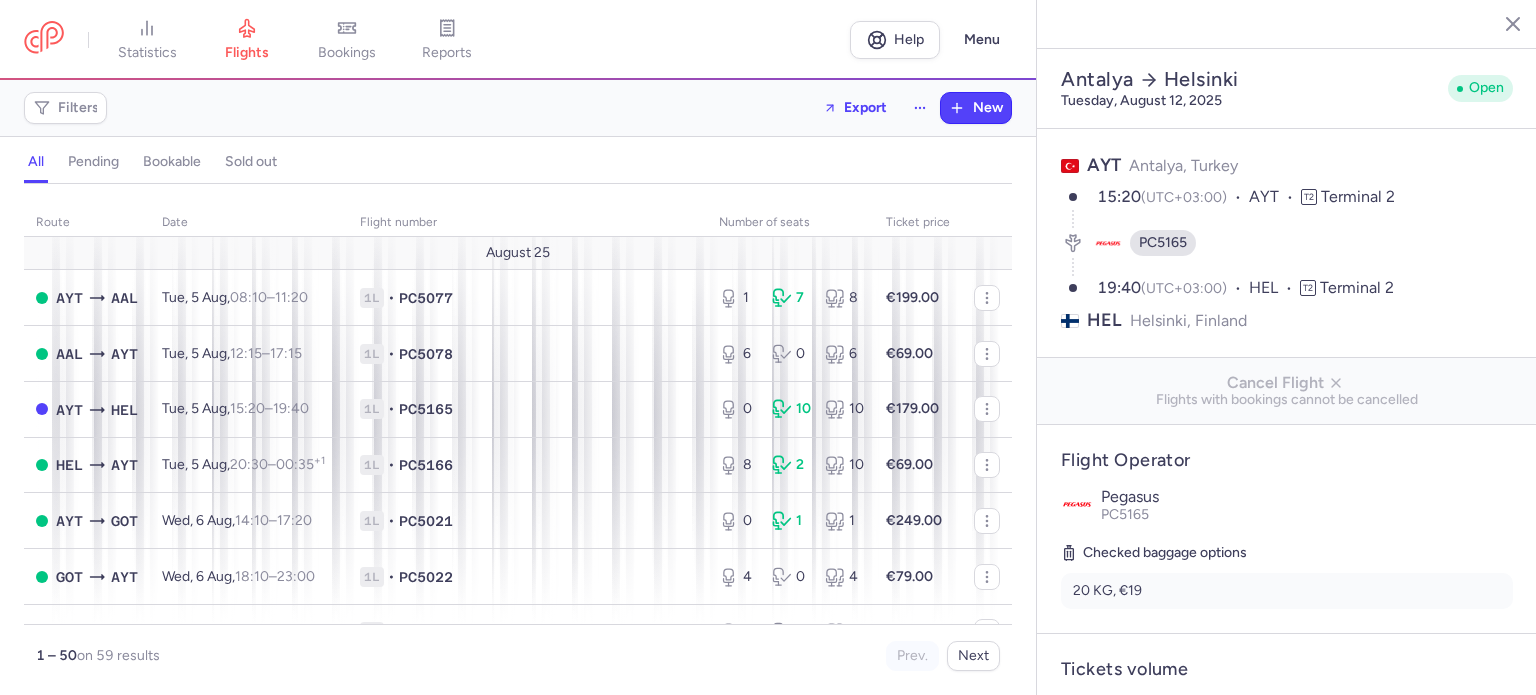 select on "days" 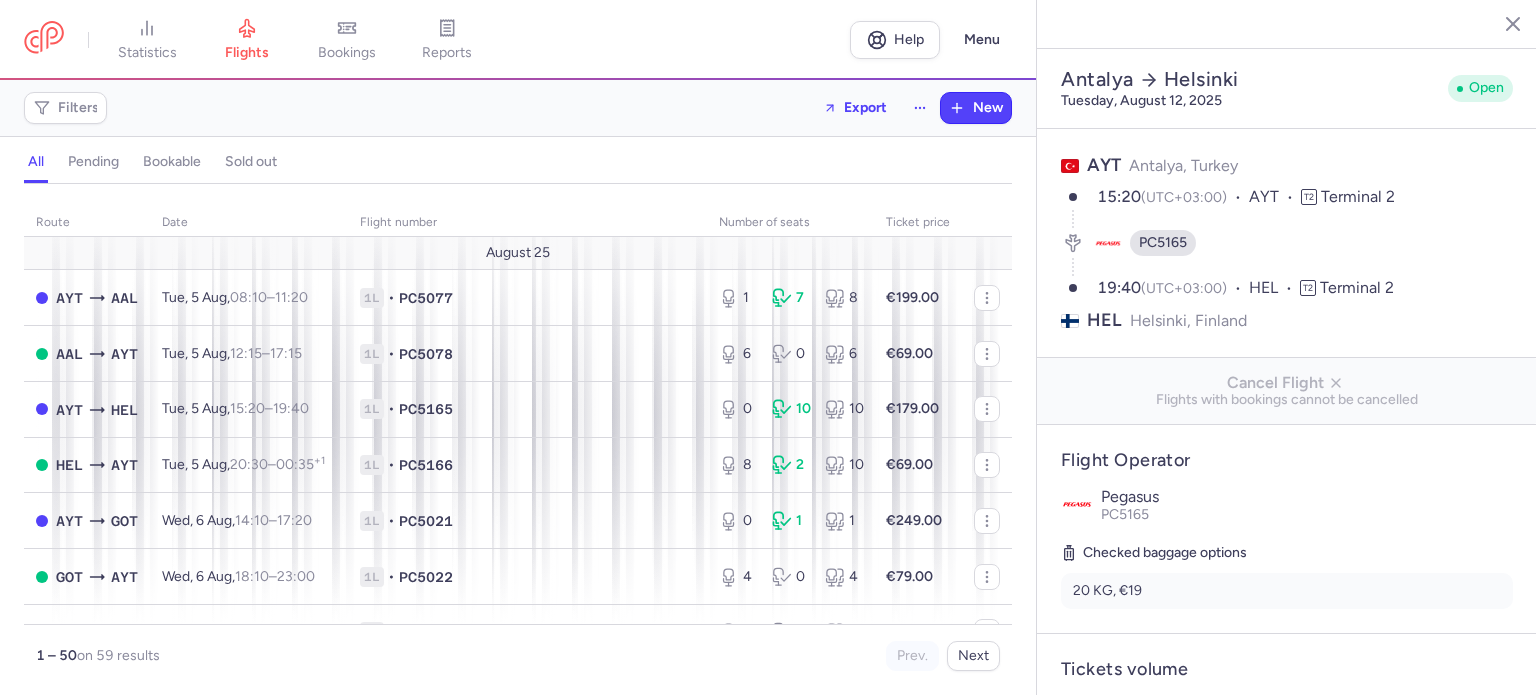 select on "days" 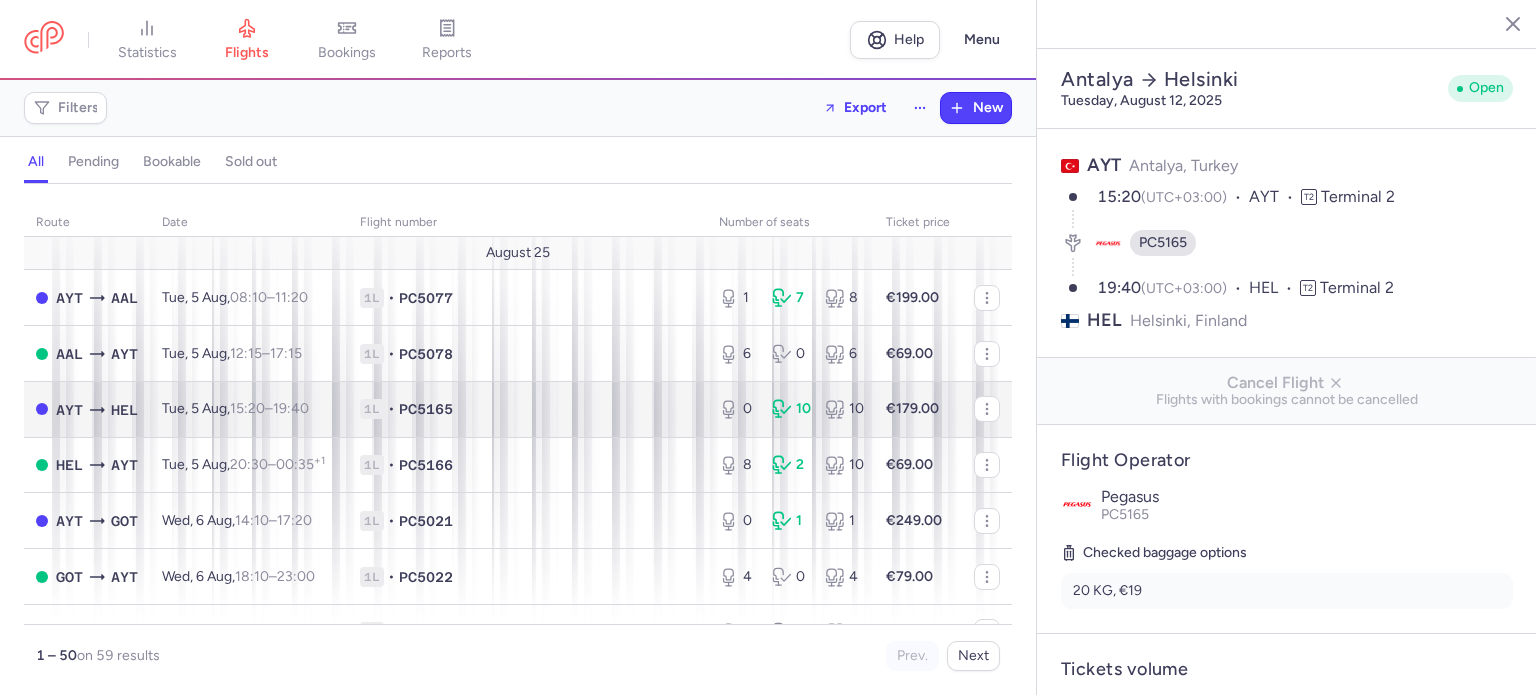 scroll, scrollTop: 0, scrollLeft: 0, axis: both 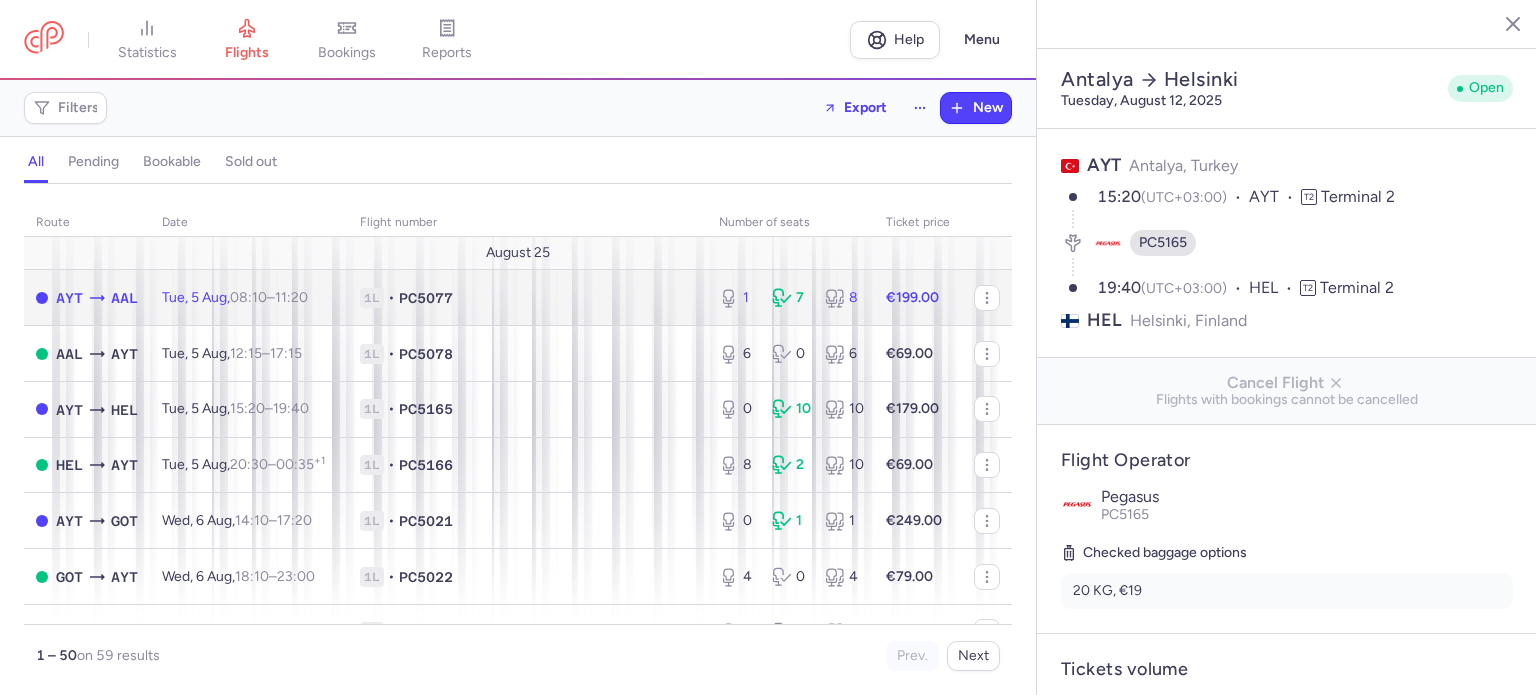 click on "1L • PC5077" at bounding box center (527, 298) 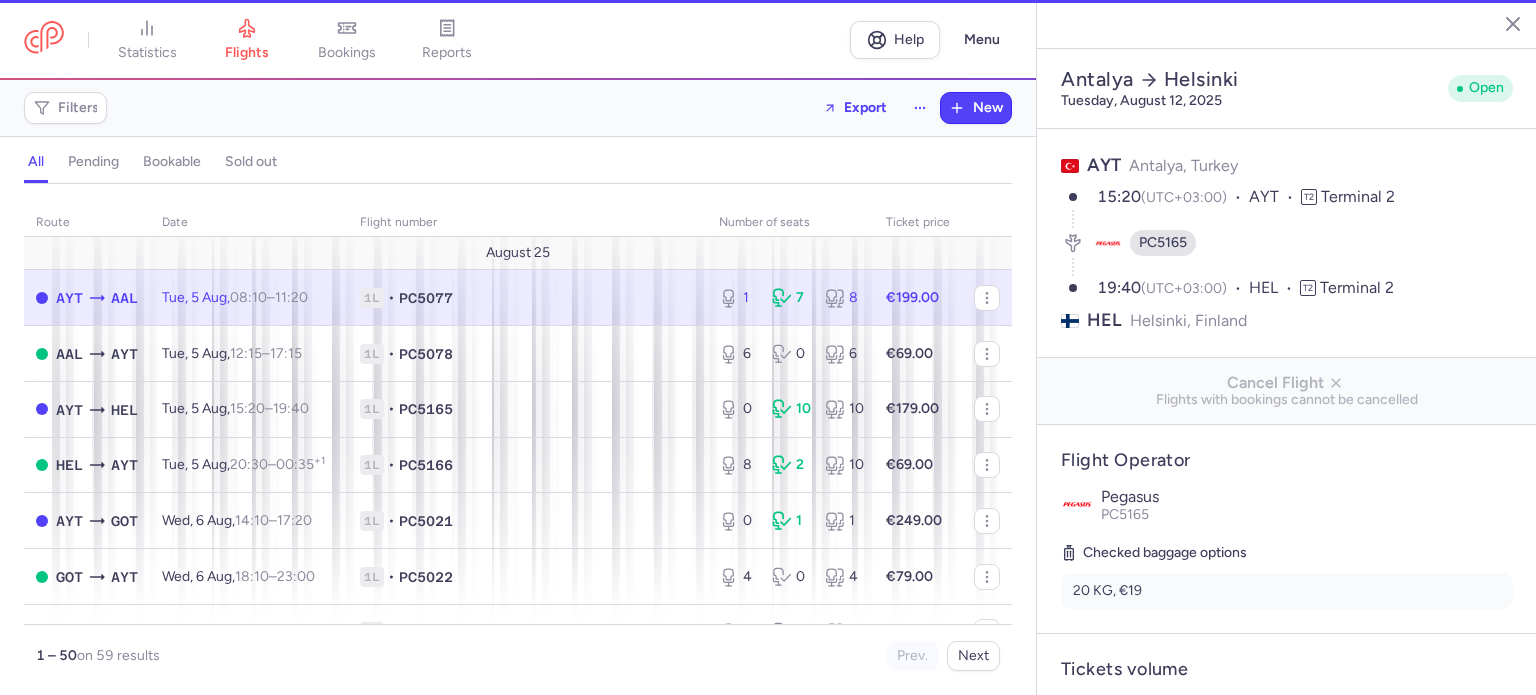 type on "1" 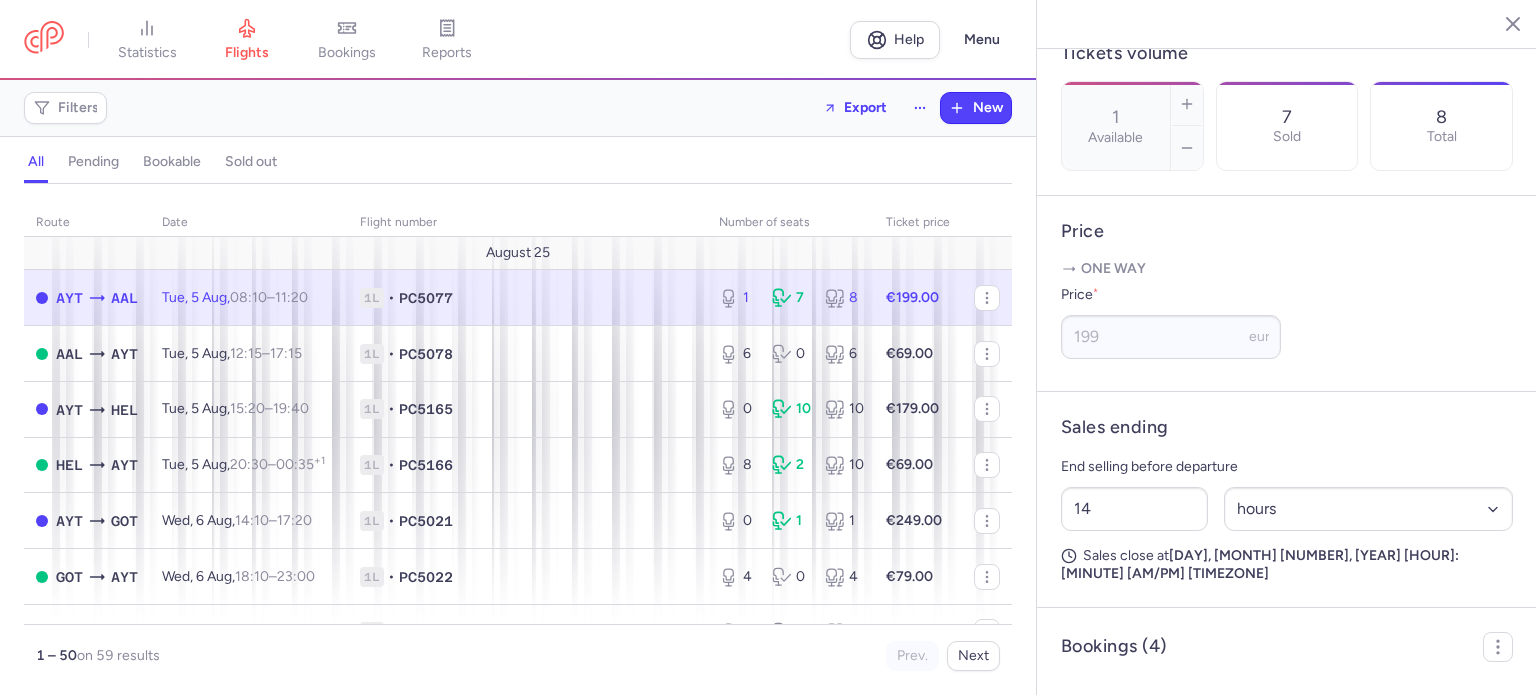 scroll, scrollTop: 620, scrollLeft: 0, axis: vertical 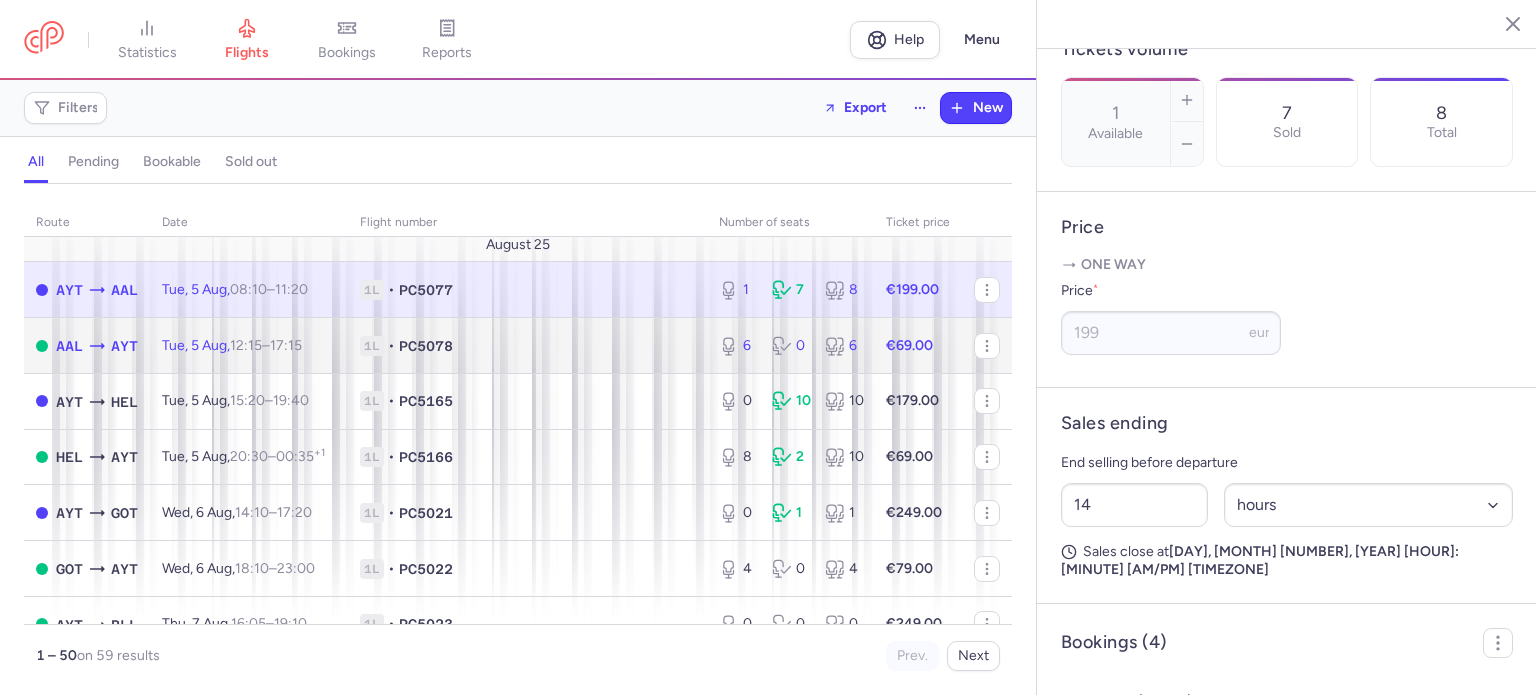 click on "1L • PC5078" at bounding box center [527, 346] 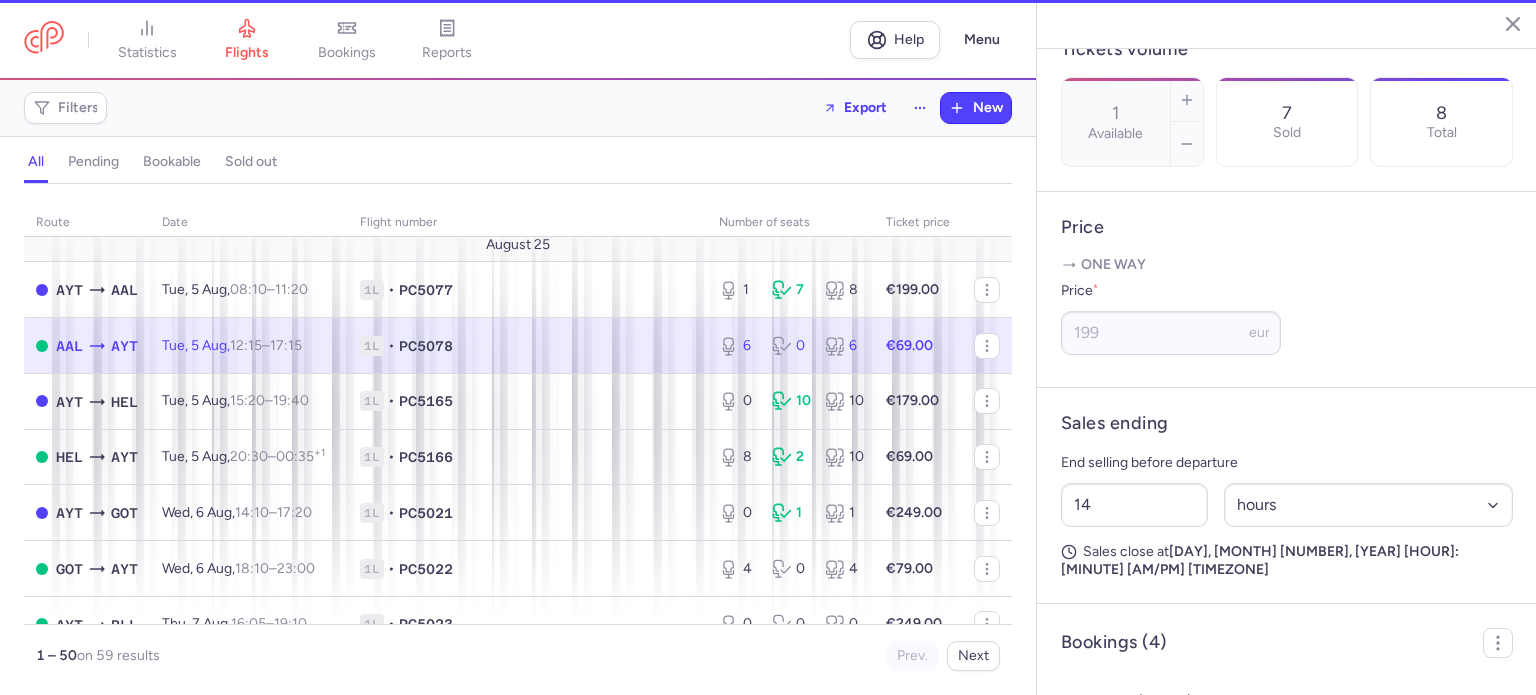 type on "6" 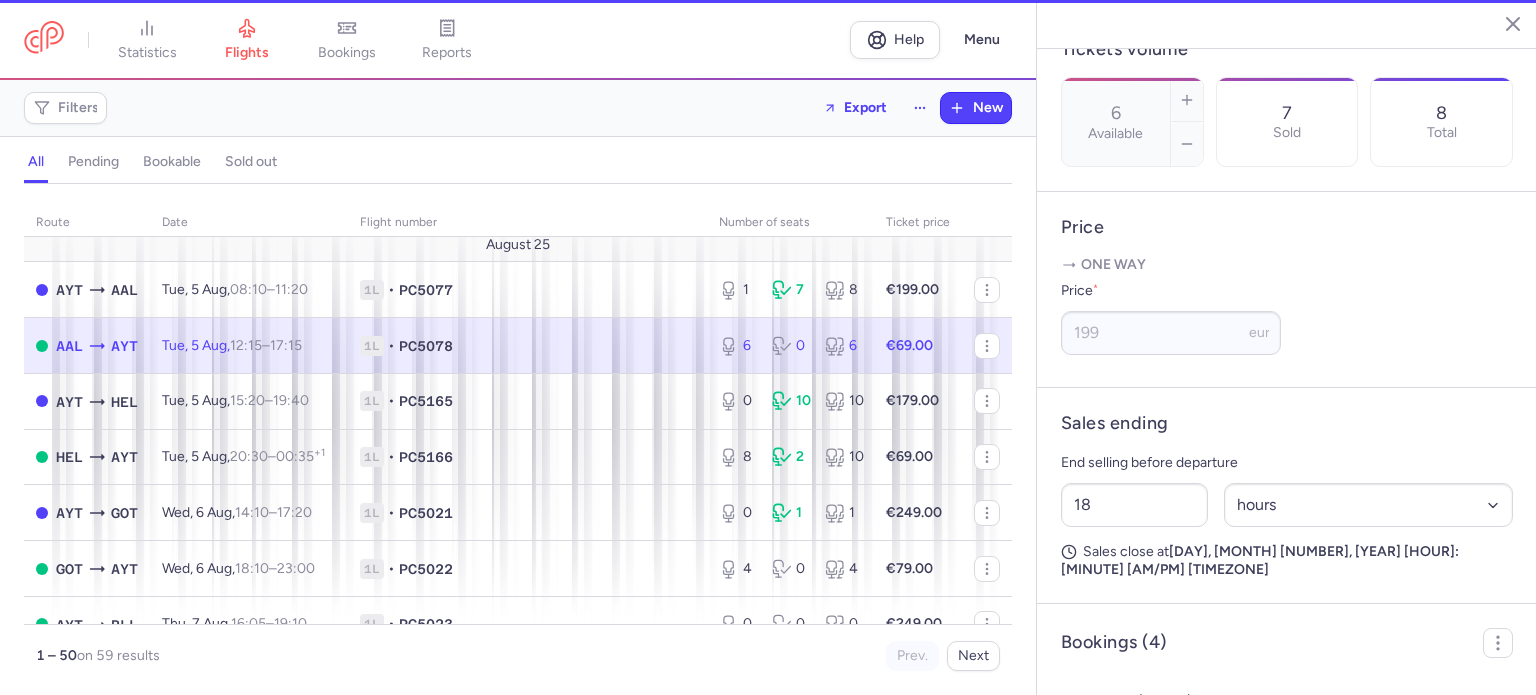 scroll, scrollTop: 604, scrollLeft: 0, axis: vertical 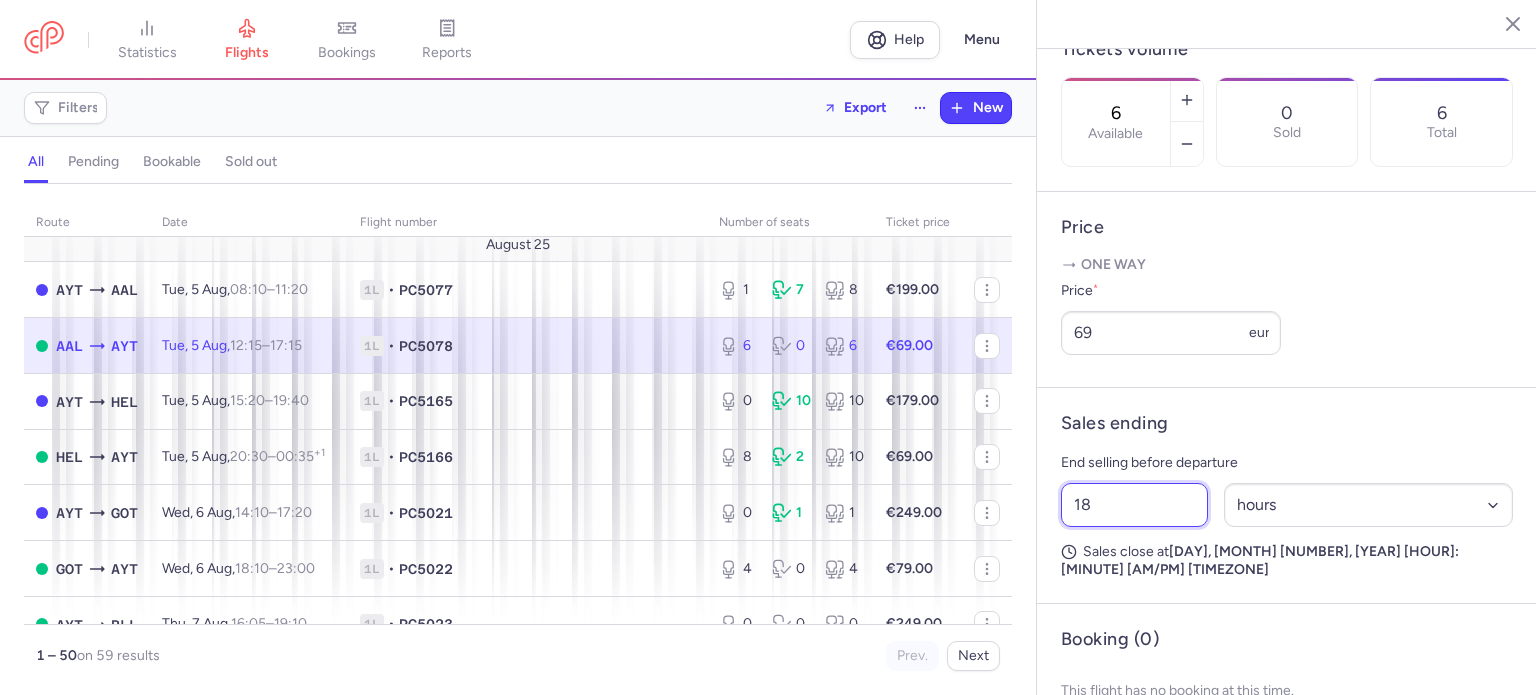 click on "18" at bounding box center [1134, 505] 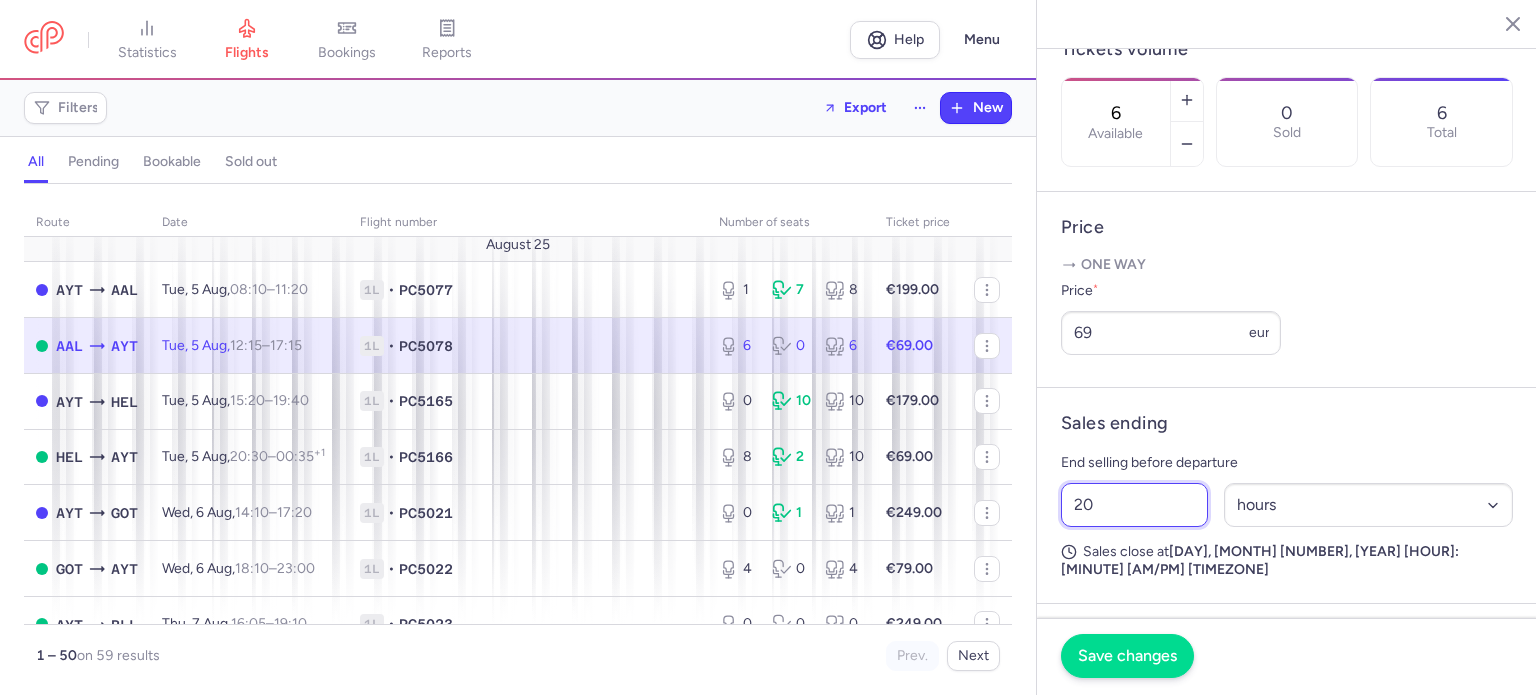 type on "20" 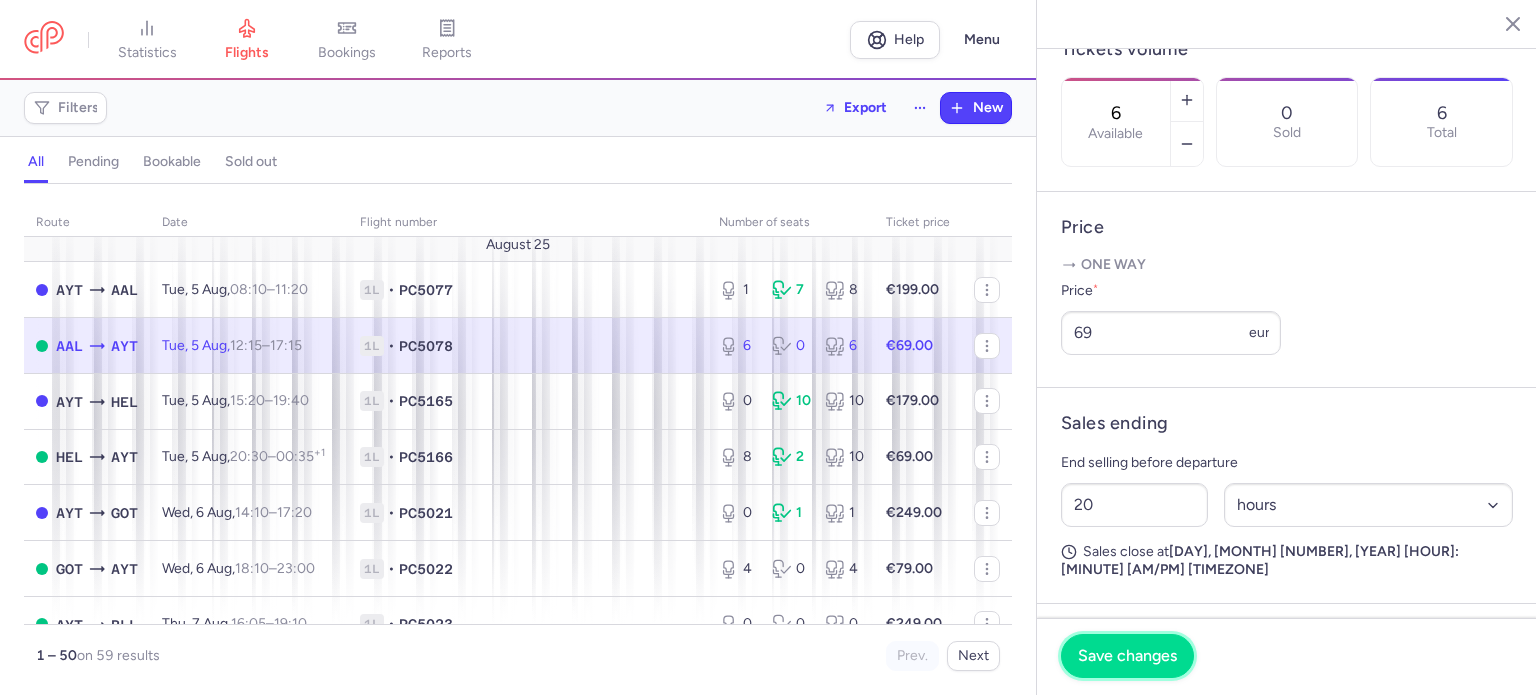 click on "Save changes" at bounding box center [1127, 656] 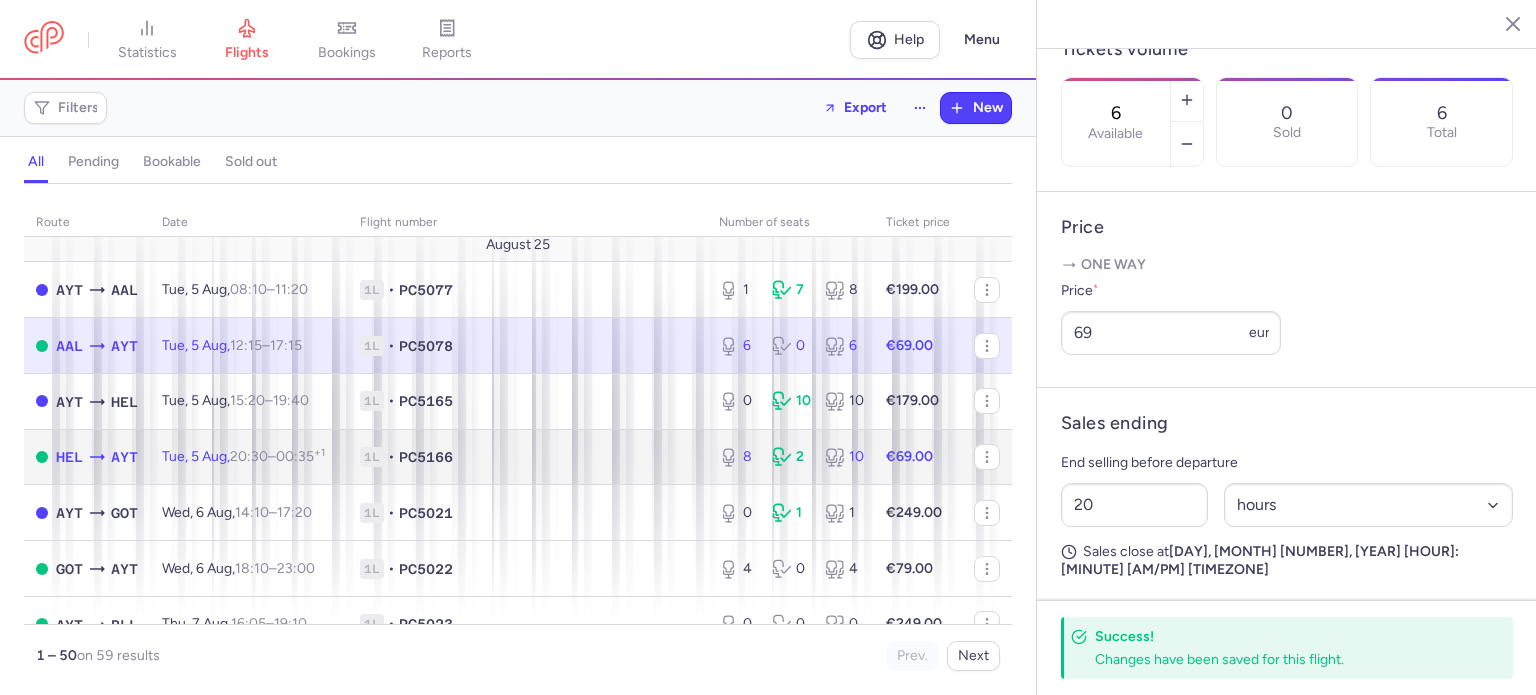 click on "1L • PC5166" at bounding box center (527, 457) 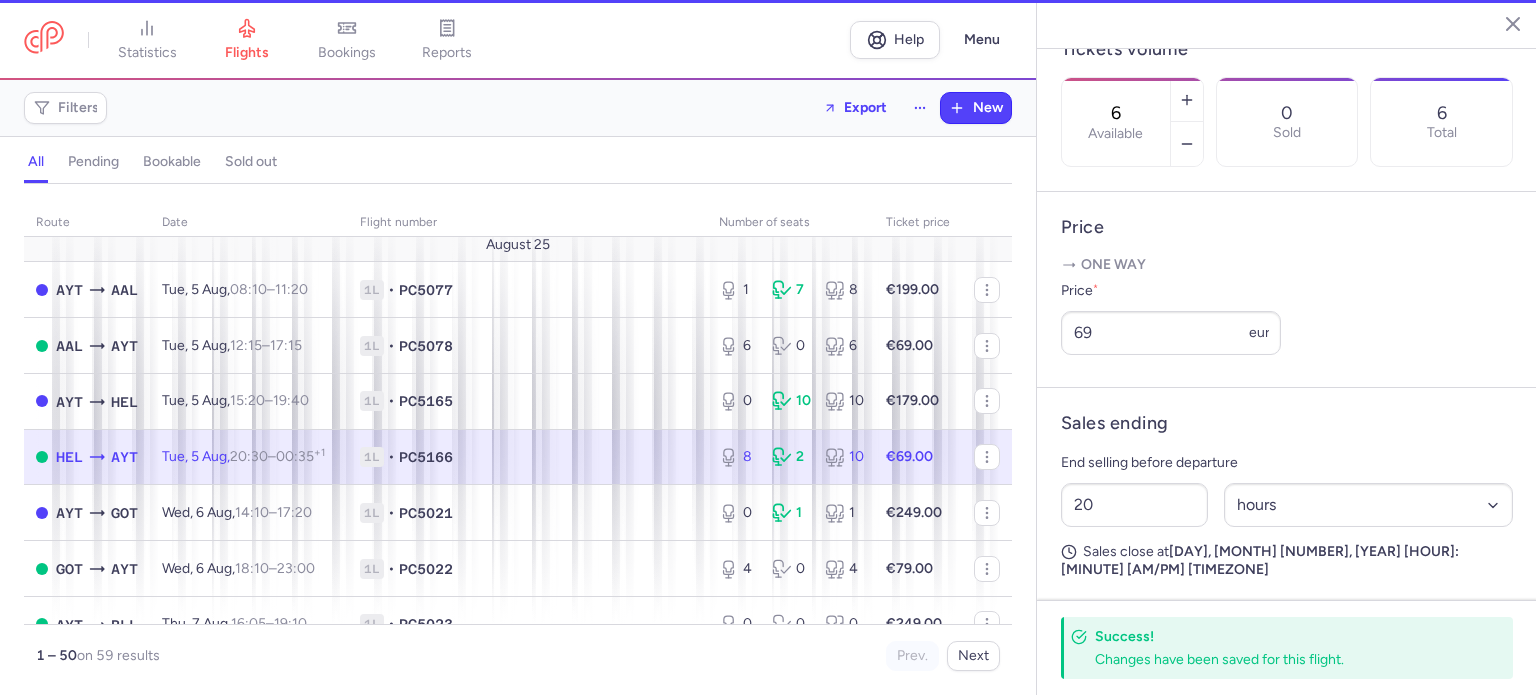 type on "8" 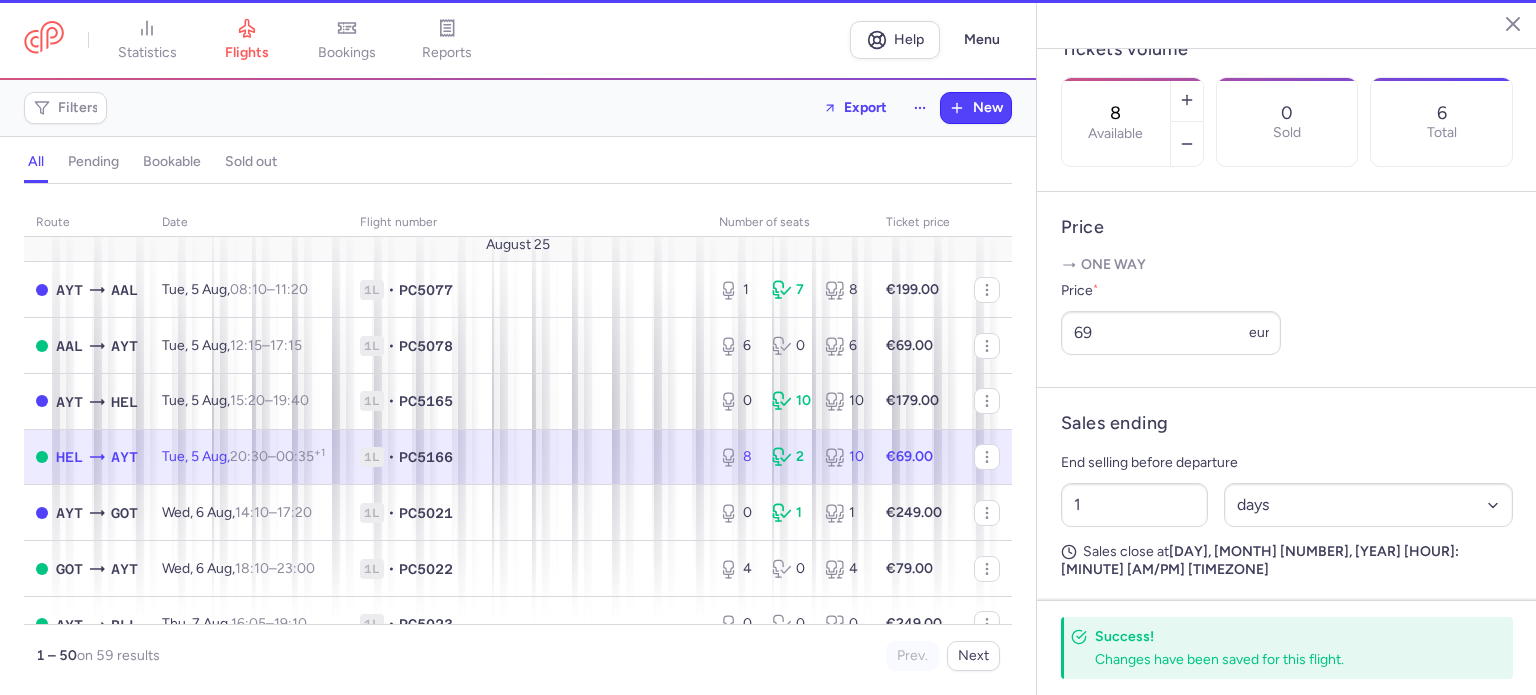 scroll, scrollTop: 620, scrollLeft: 0, axis: vertical 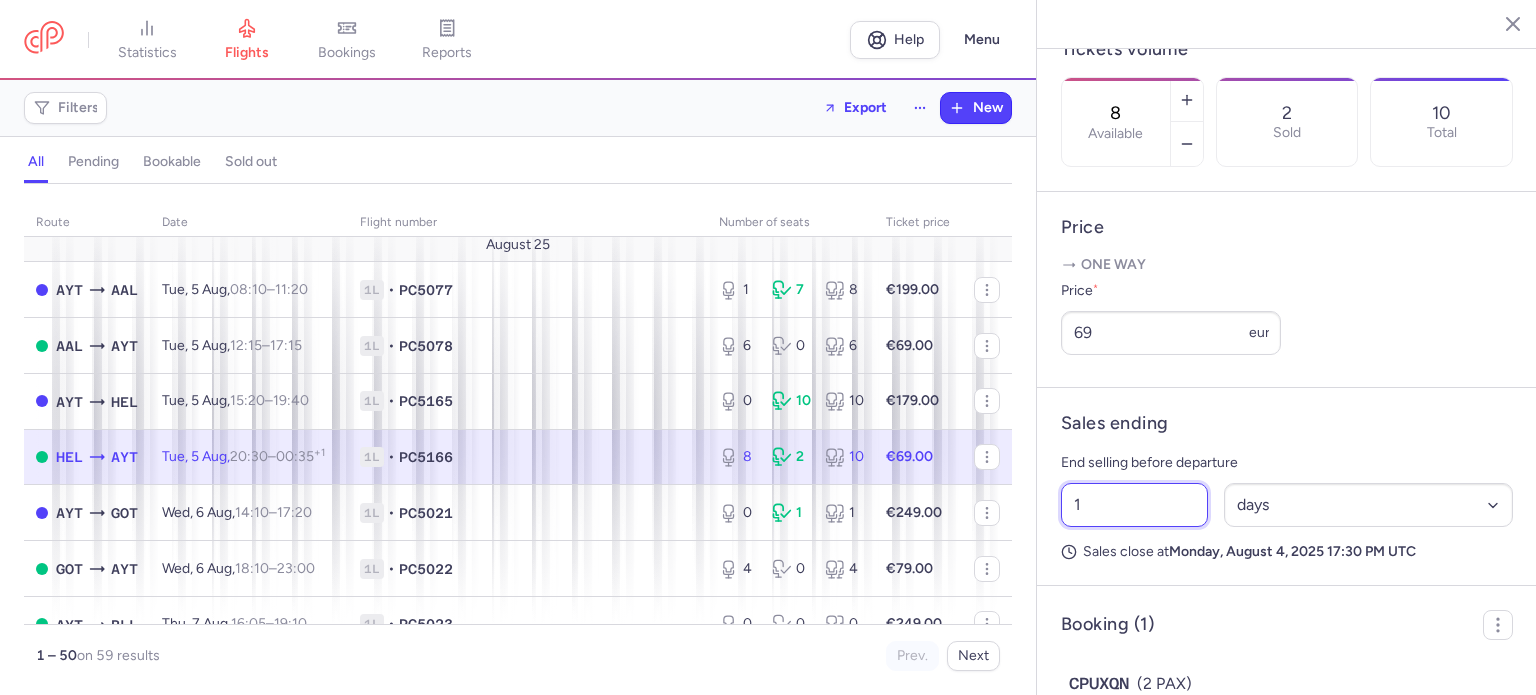 click on "1" at bounding box center [1134, 505] 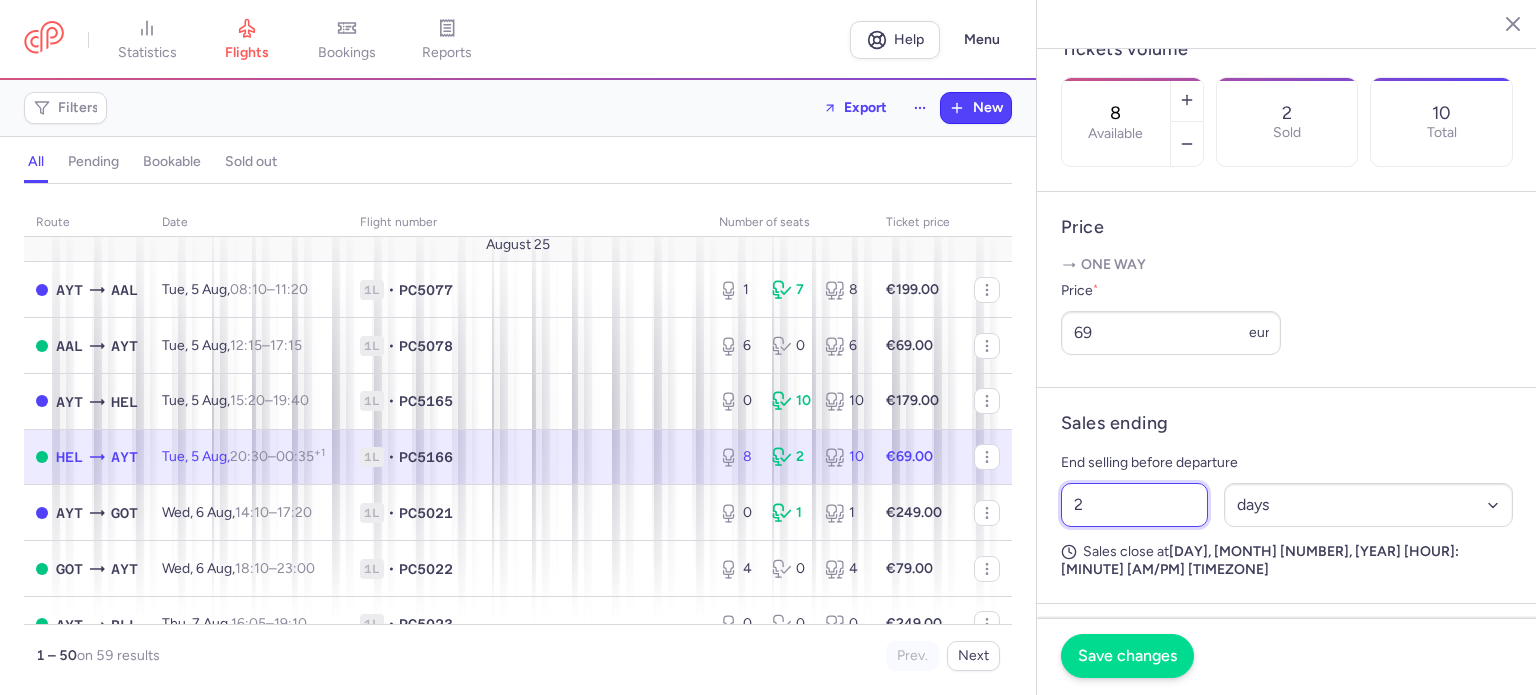 type on "2" 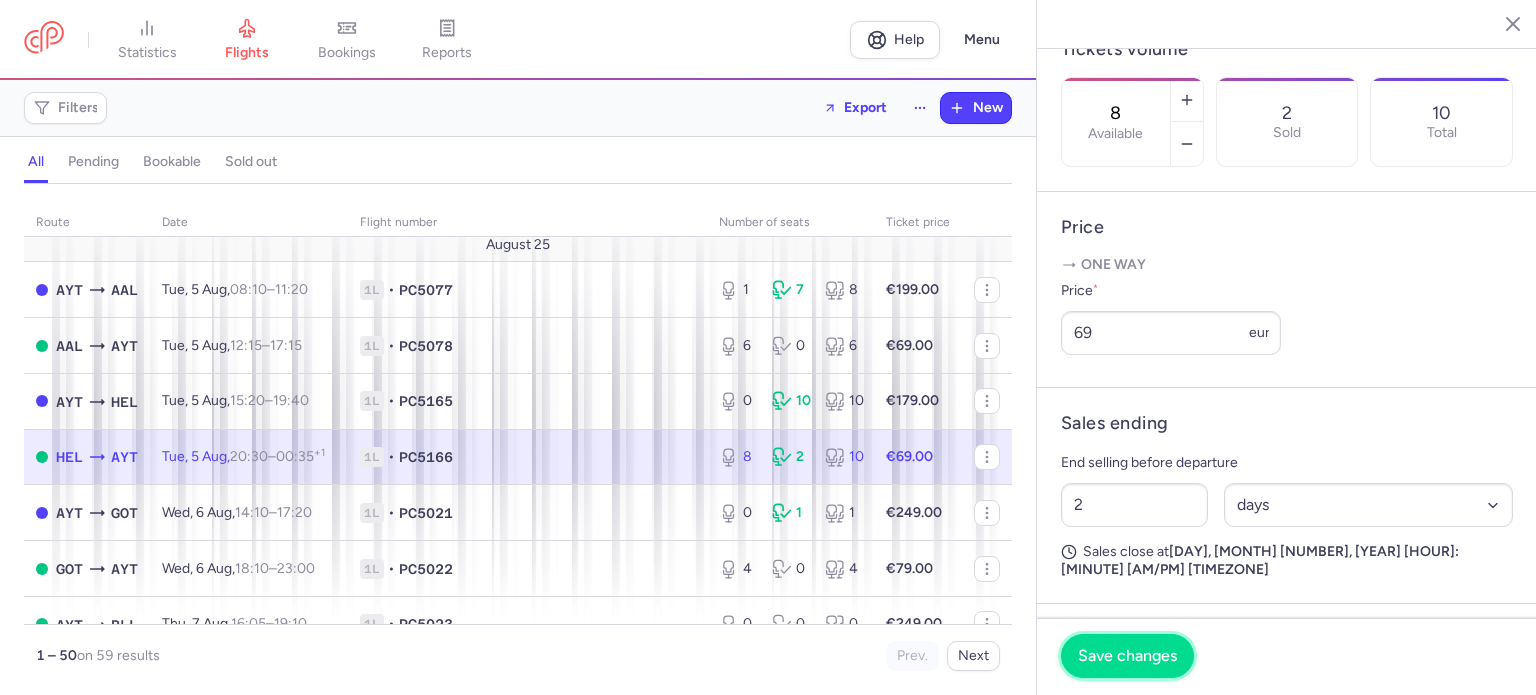 click on "Save changes" at bounding box center [1127, 656] 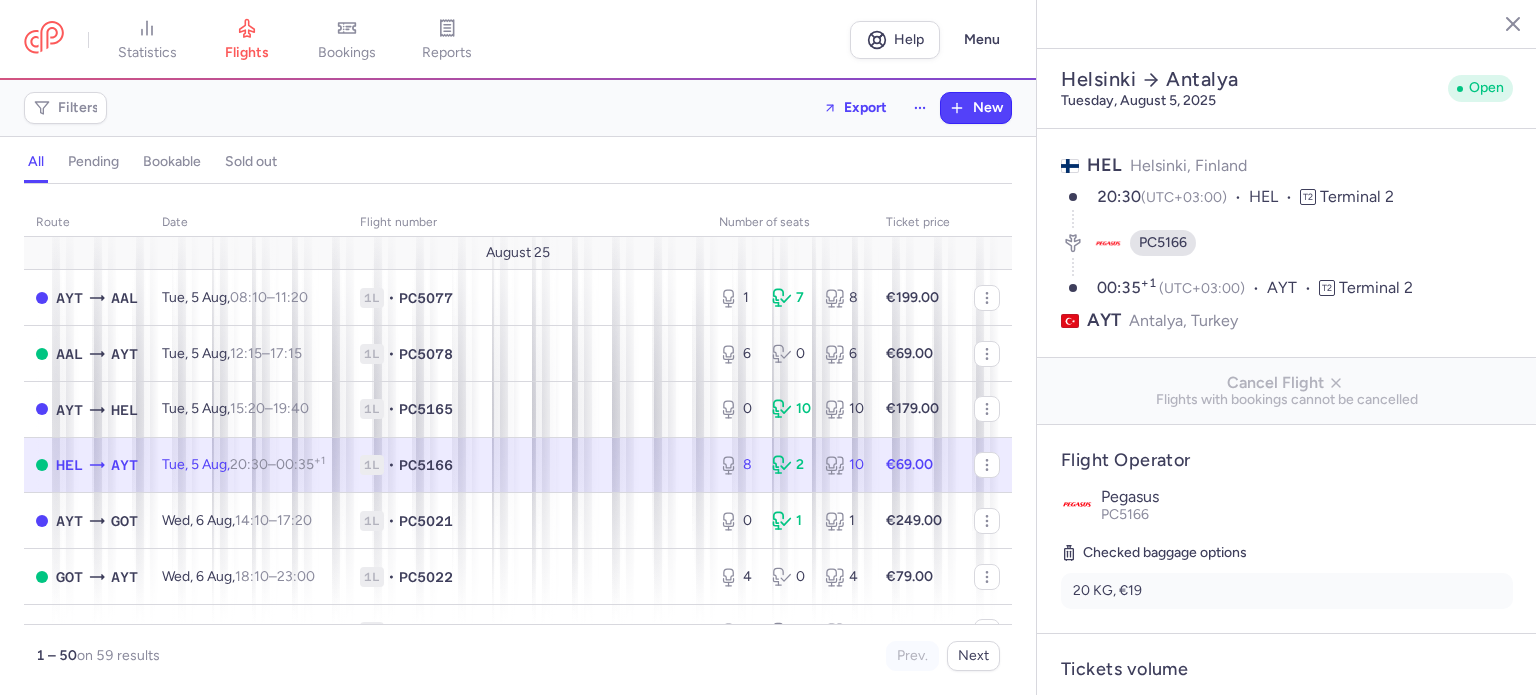 select on "days" 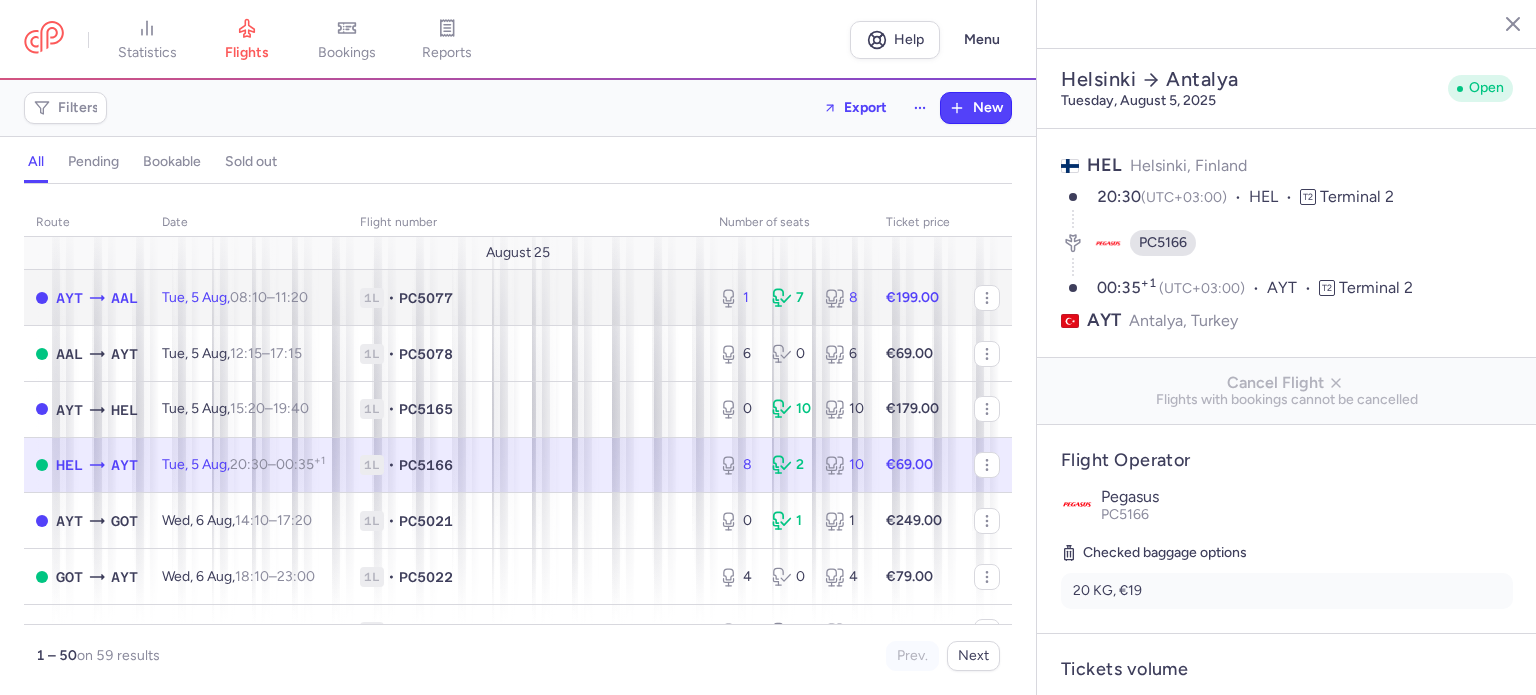 click on "1L • PC5077" at bounding box center [527, 298] 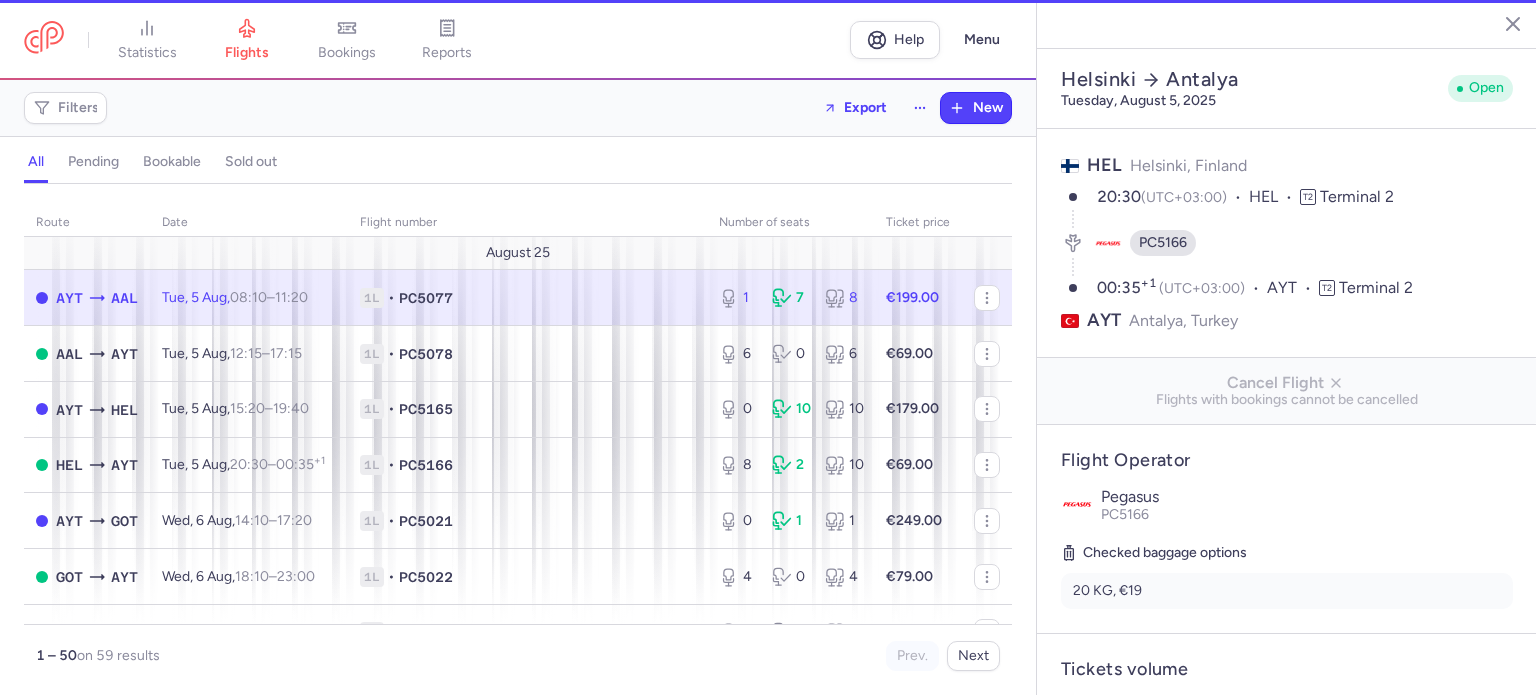 type on "1" 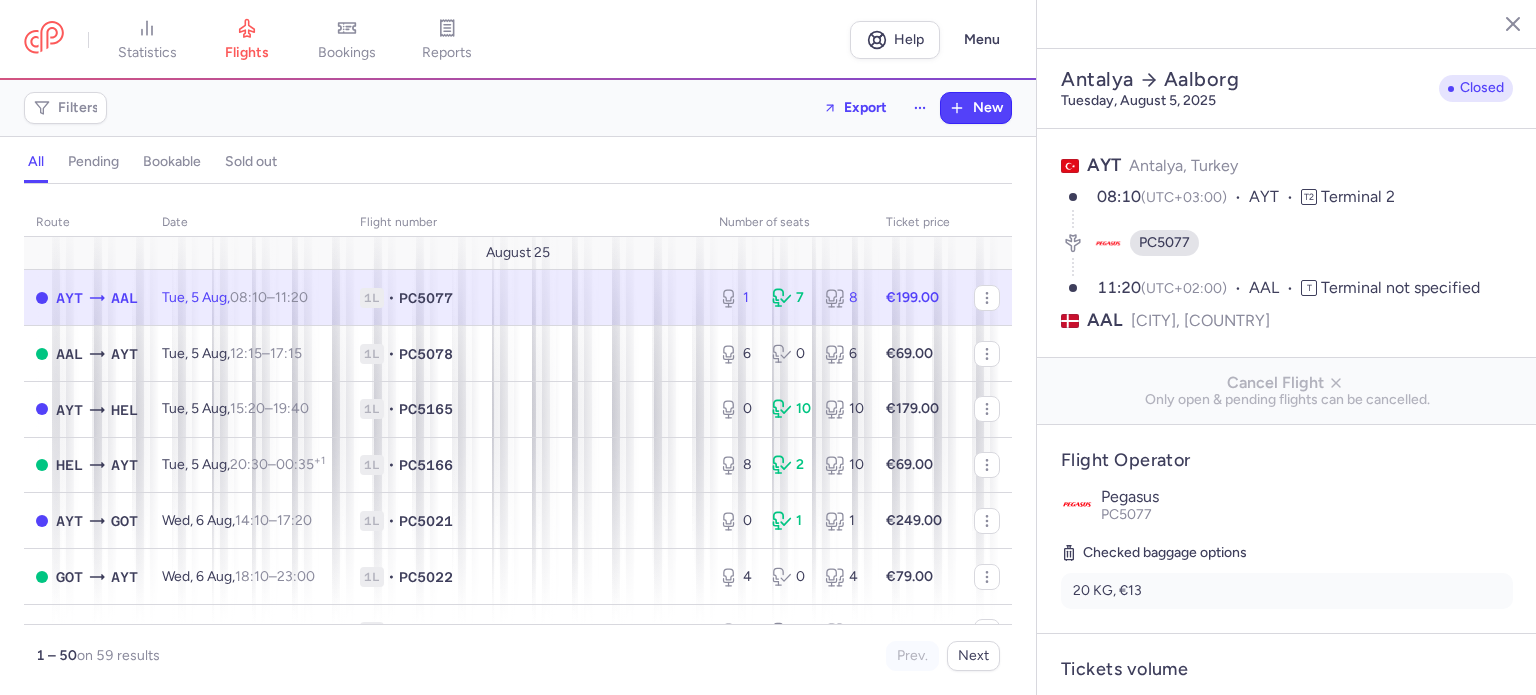 scroll, scrollTop: 608, scrollLeft: 0, axis: vertical 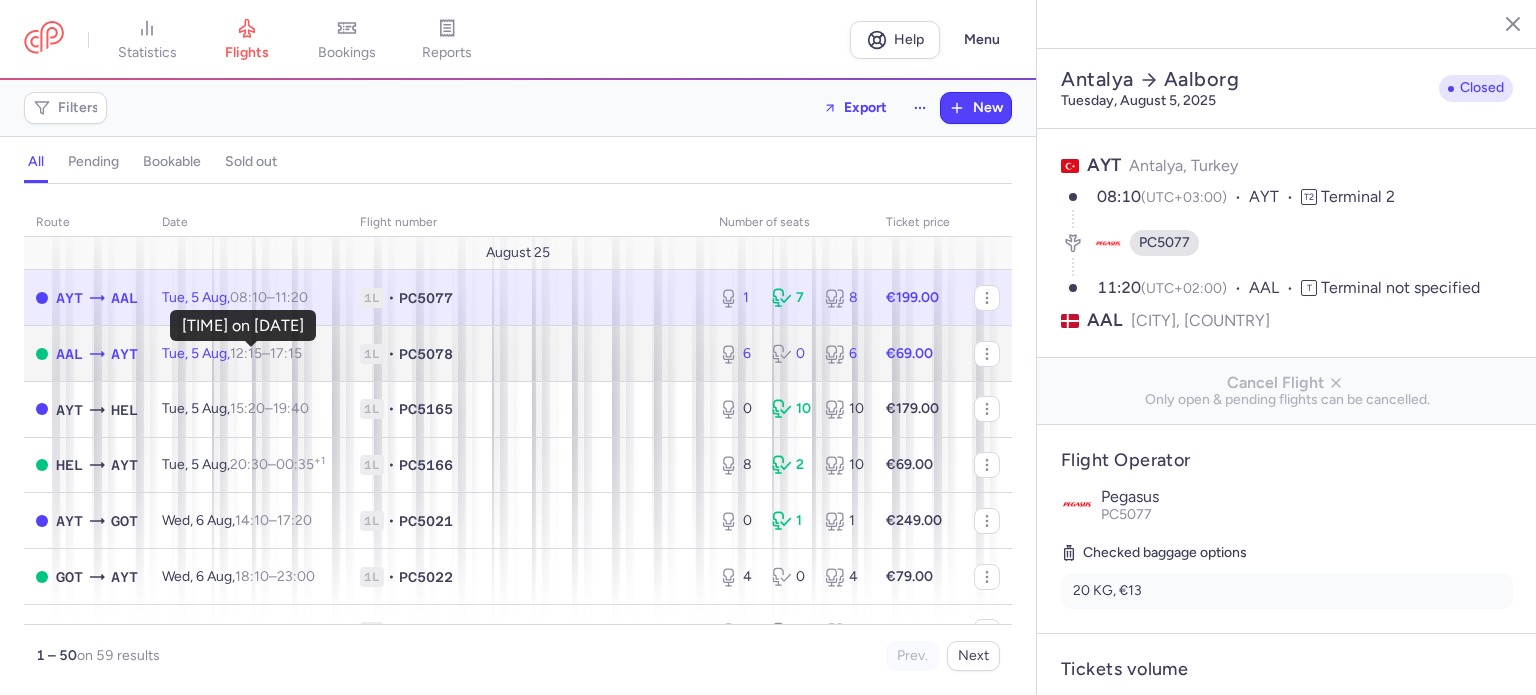 click on "12:15" at bounding box center (246, 353) 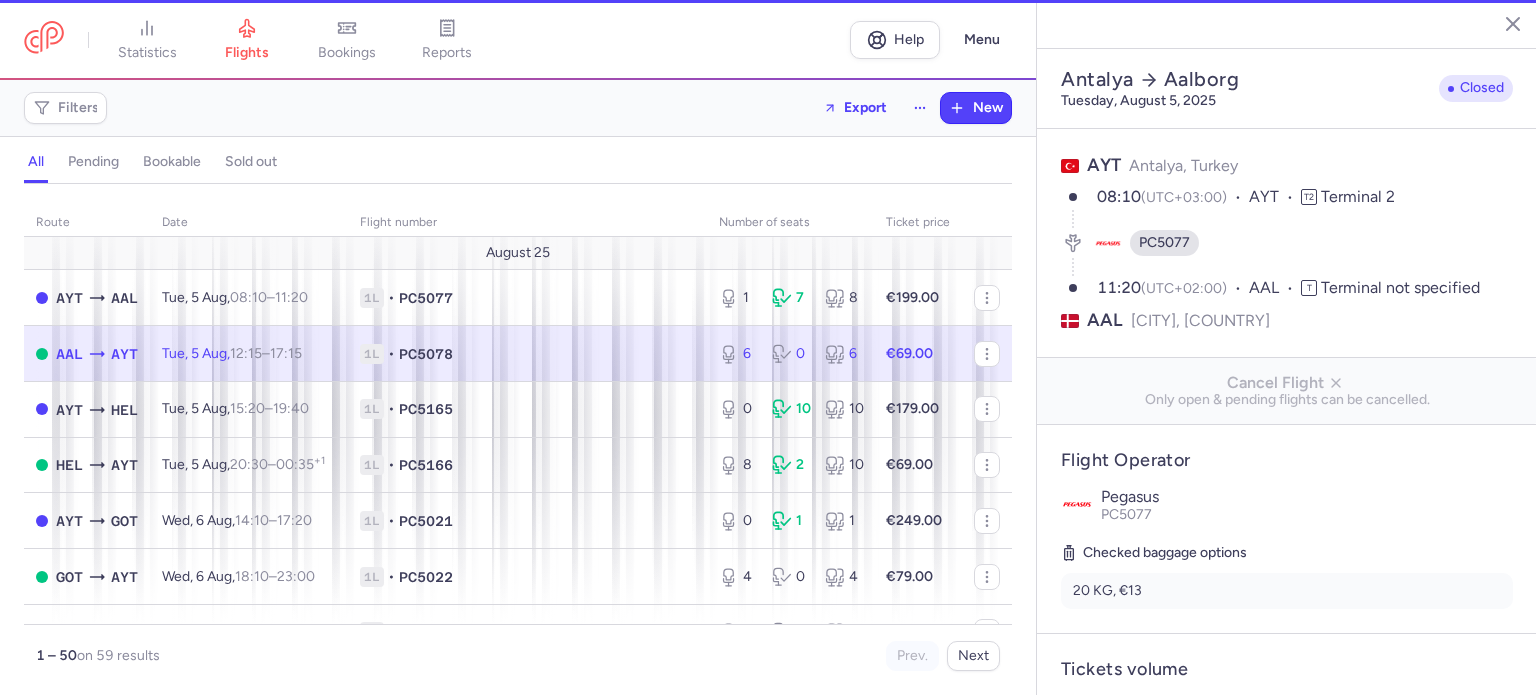 type on "6" 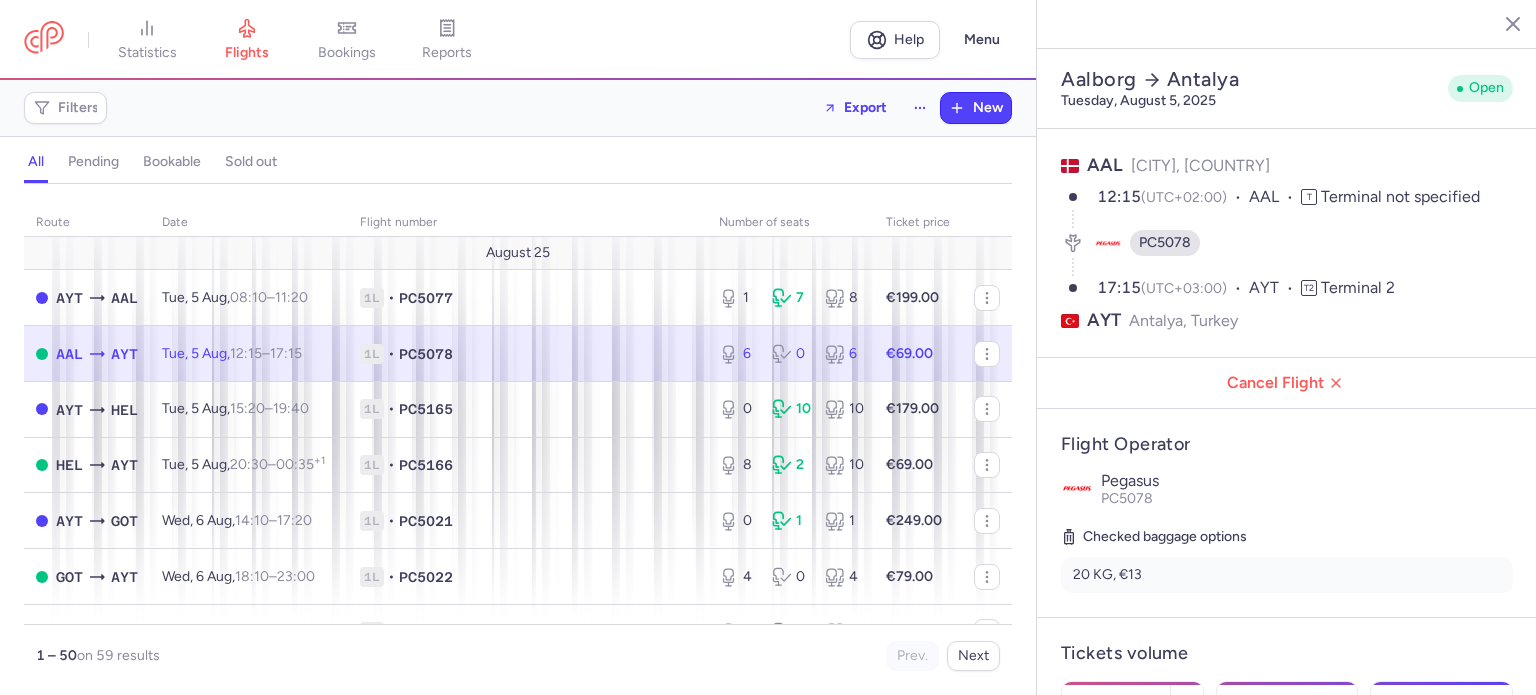 scroll, scrollTop: 608, scrollLeft: 0, axis: vertical 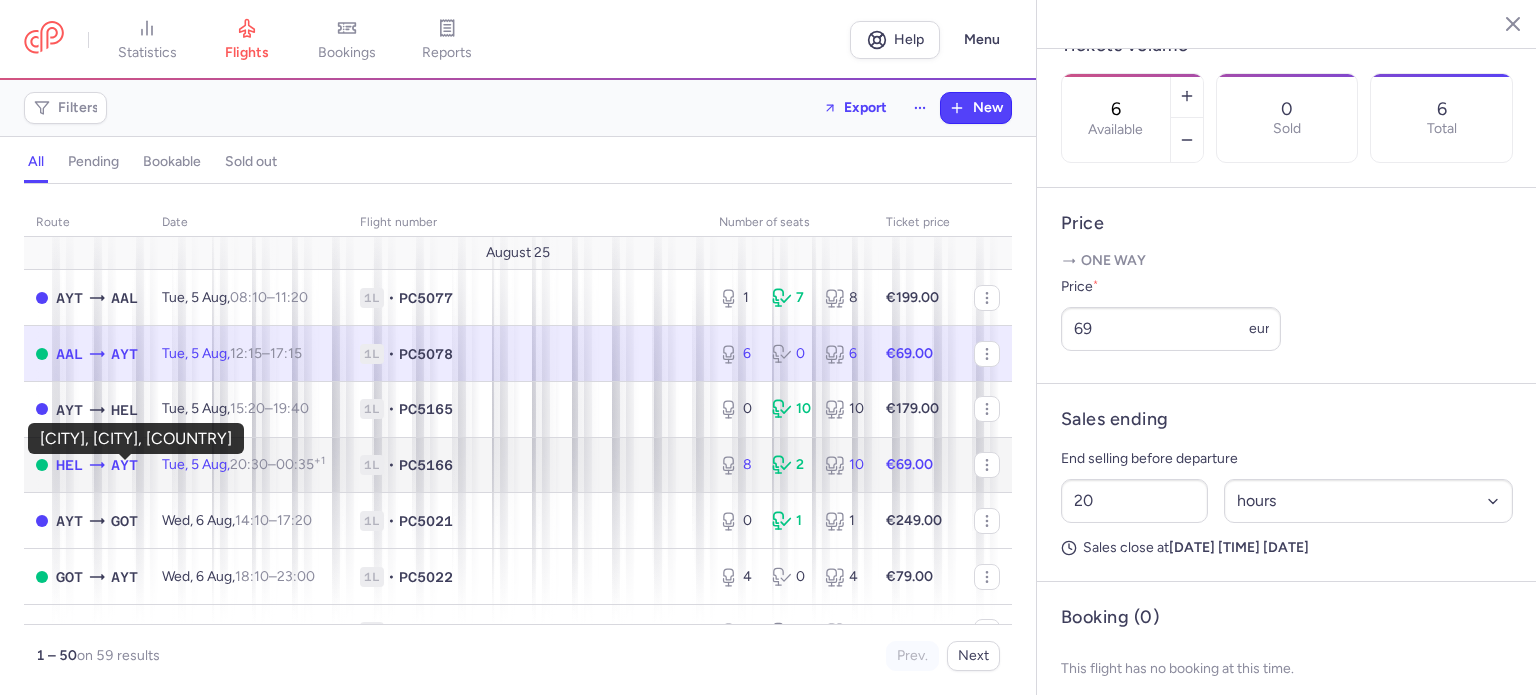 click on "AYT" at bounding box center (124, 465) 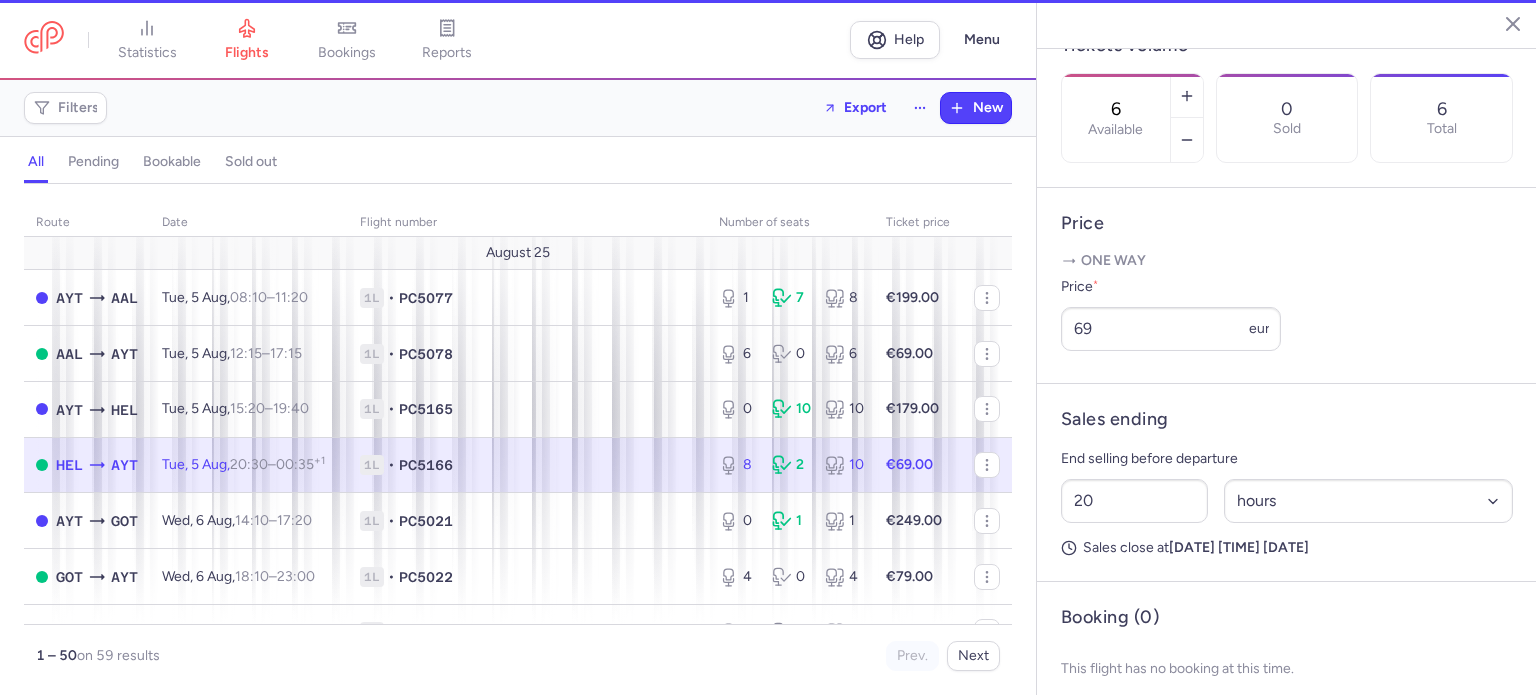 type on "8" 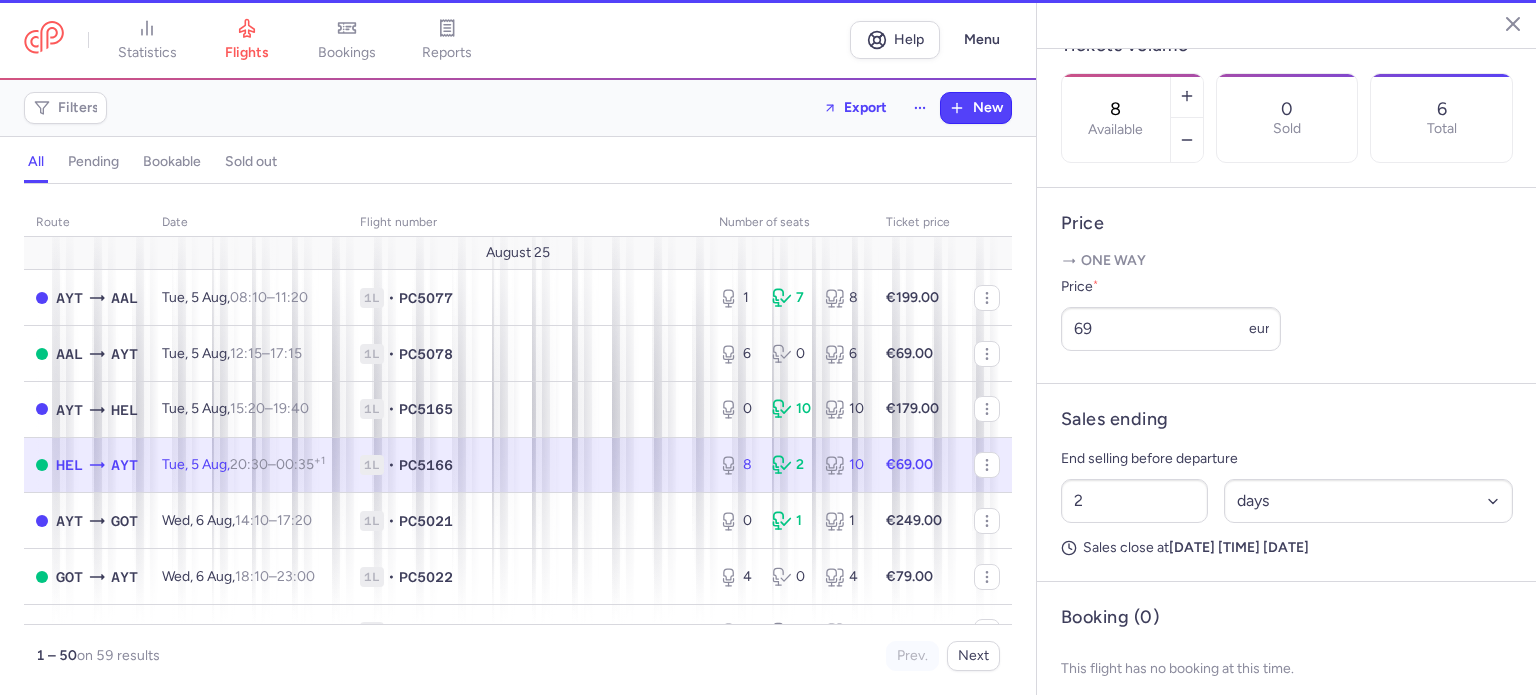 scroll, scrollTop: 624, scrollLeft: 0, axis: vertical 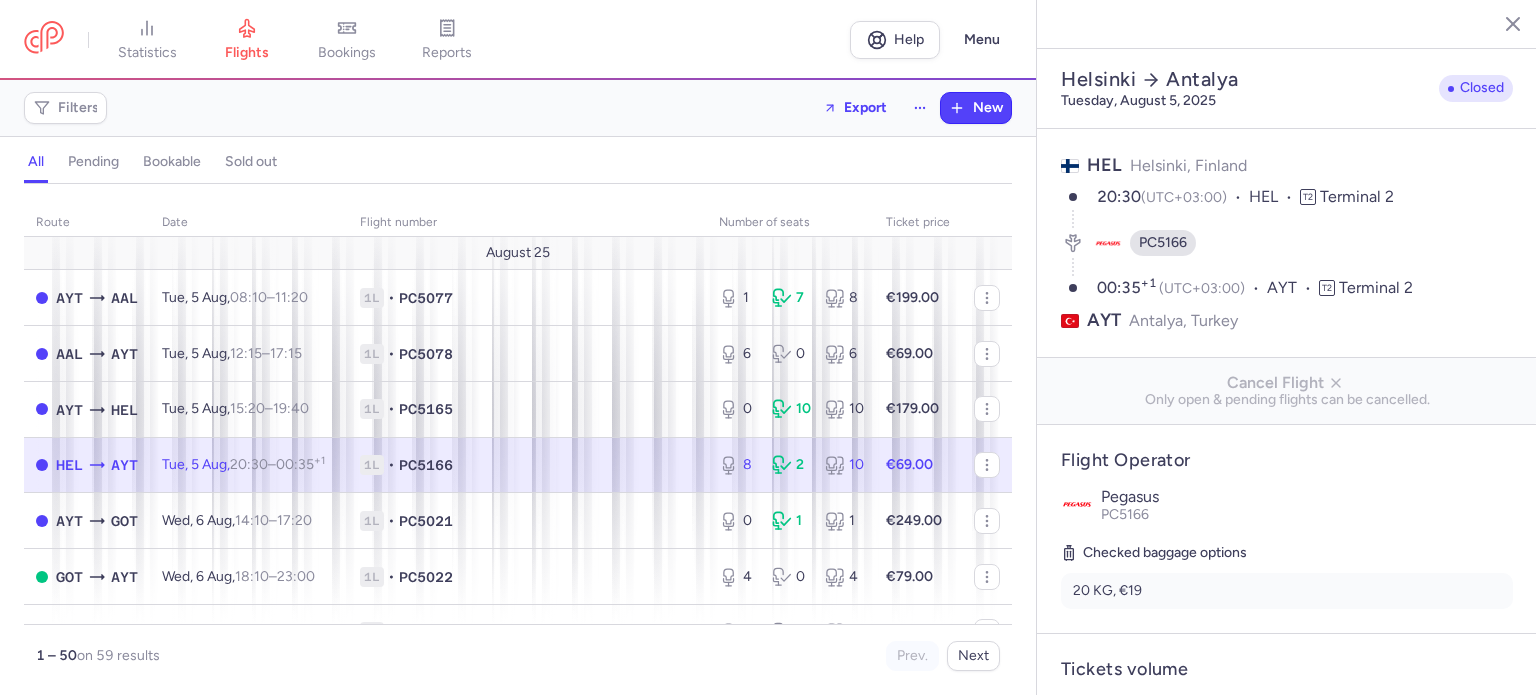 select on "days" 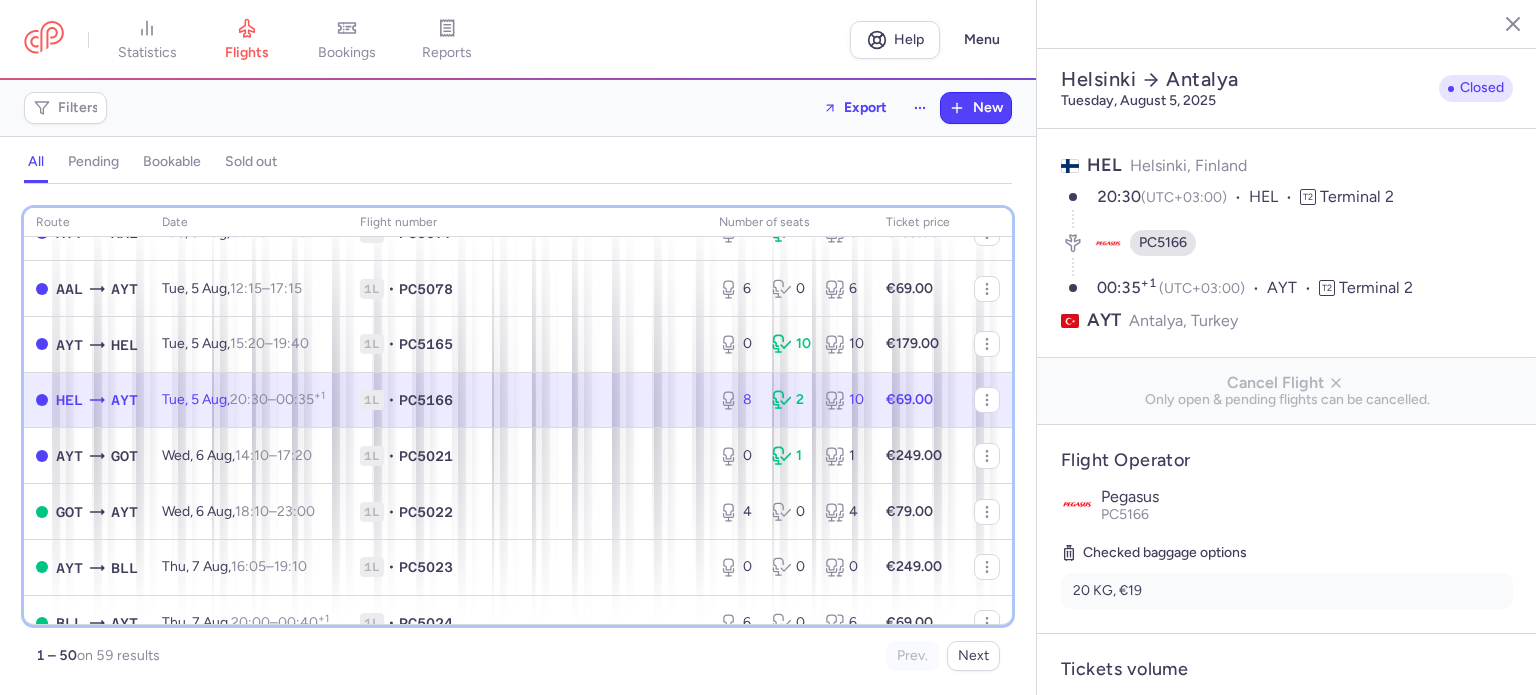 scroll, scrollTop: 80, scrollLeft: 0, axis: vertical 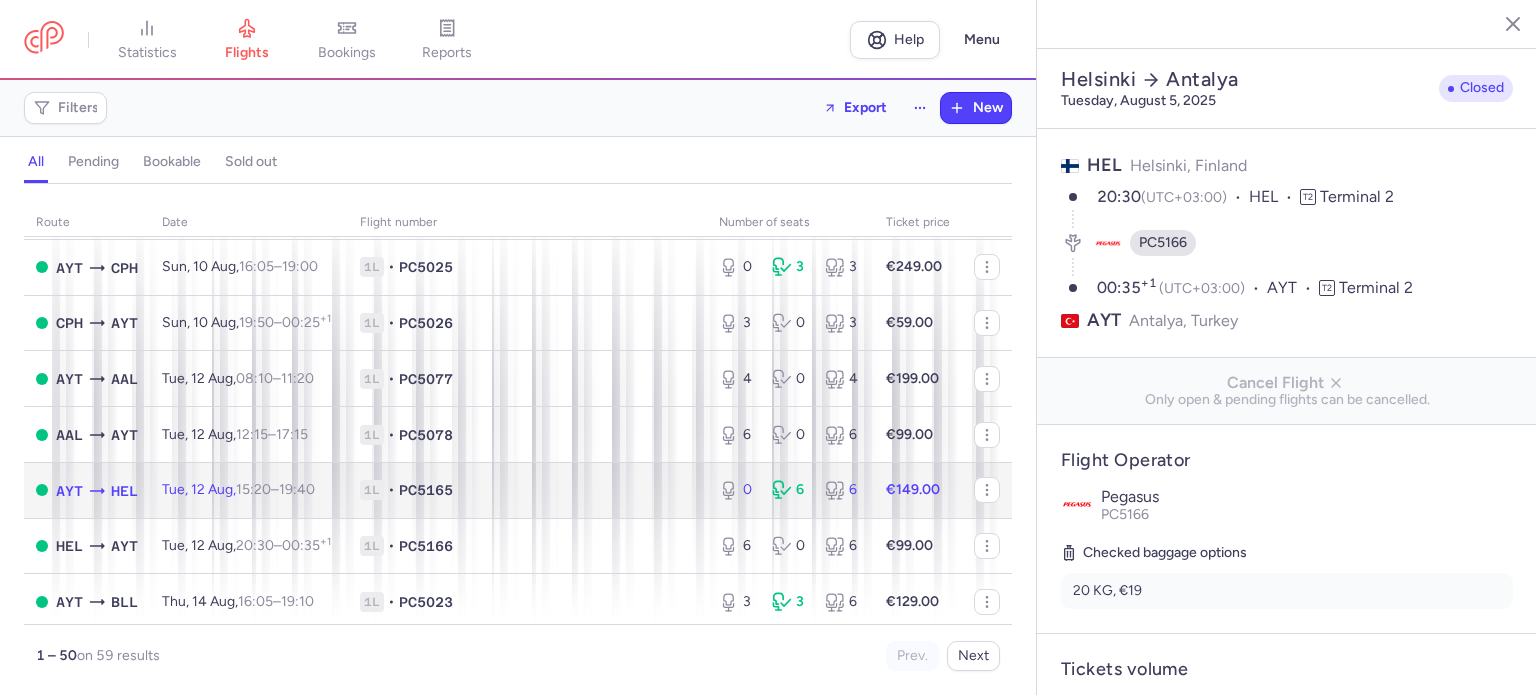 click on "1L • PC5165" at bounding box center [527, 490] 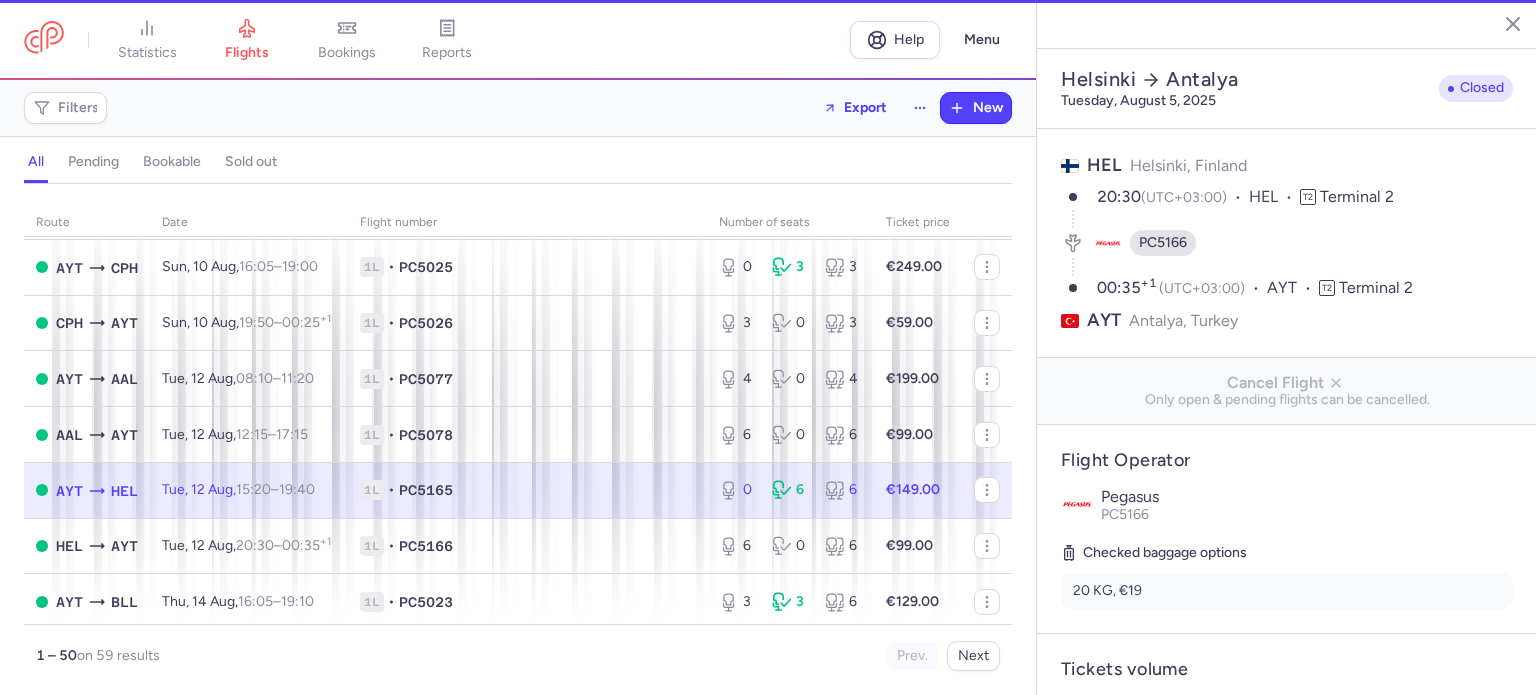 type on "0" 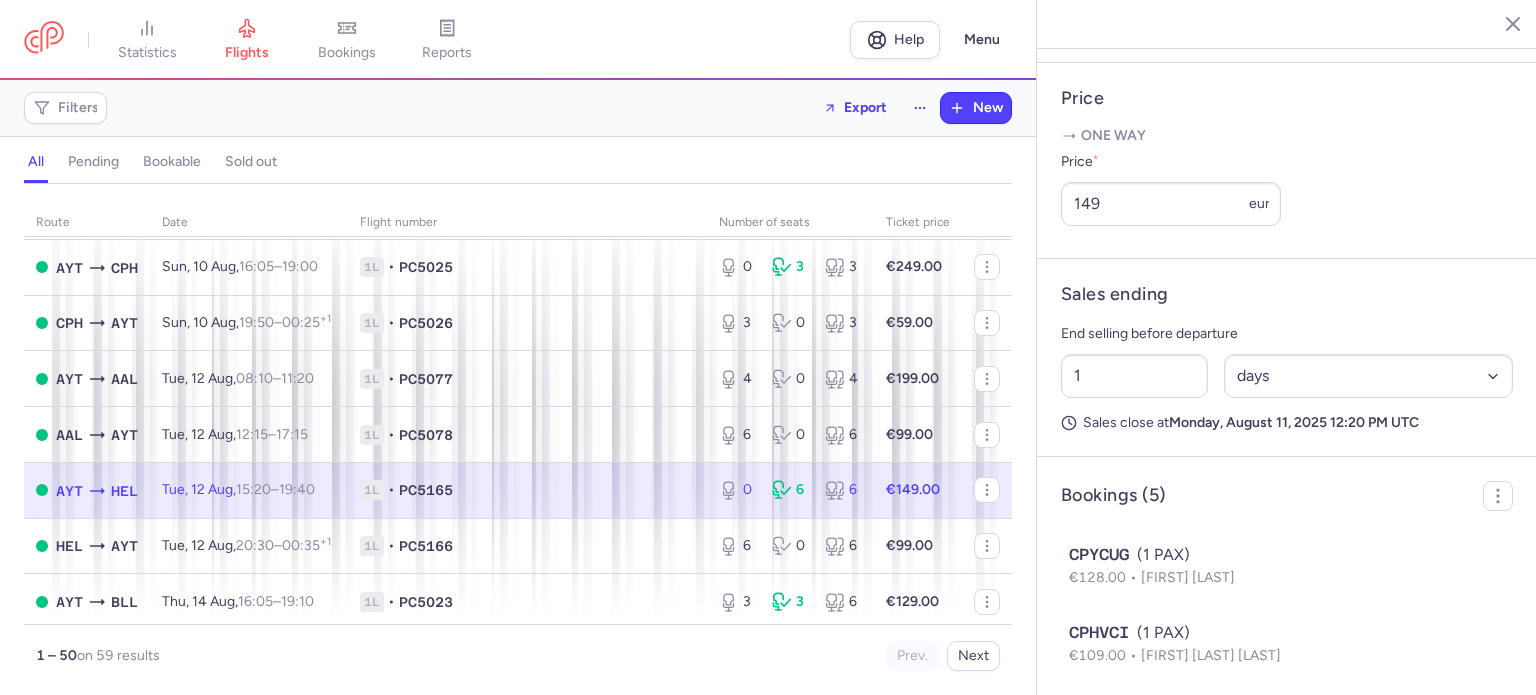 scroll, scrollTop: 756, scrollLeft: 0, axis: vertical 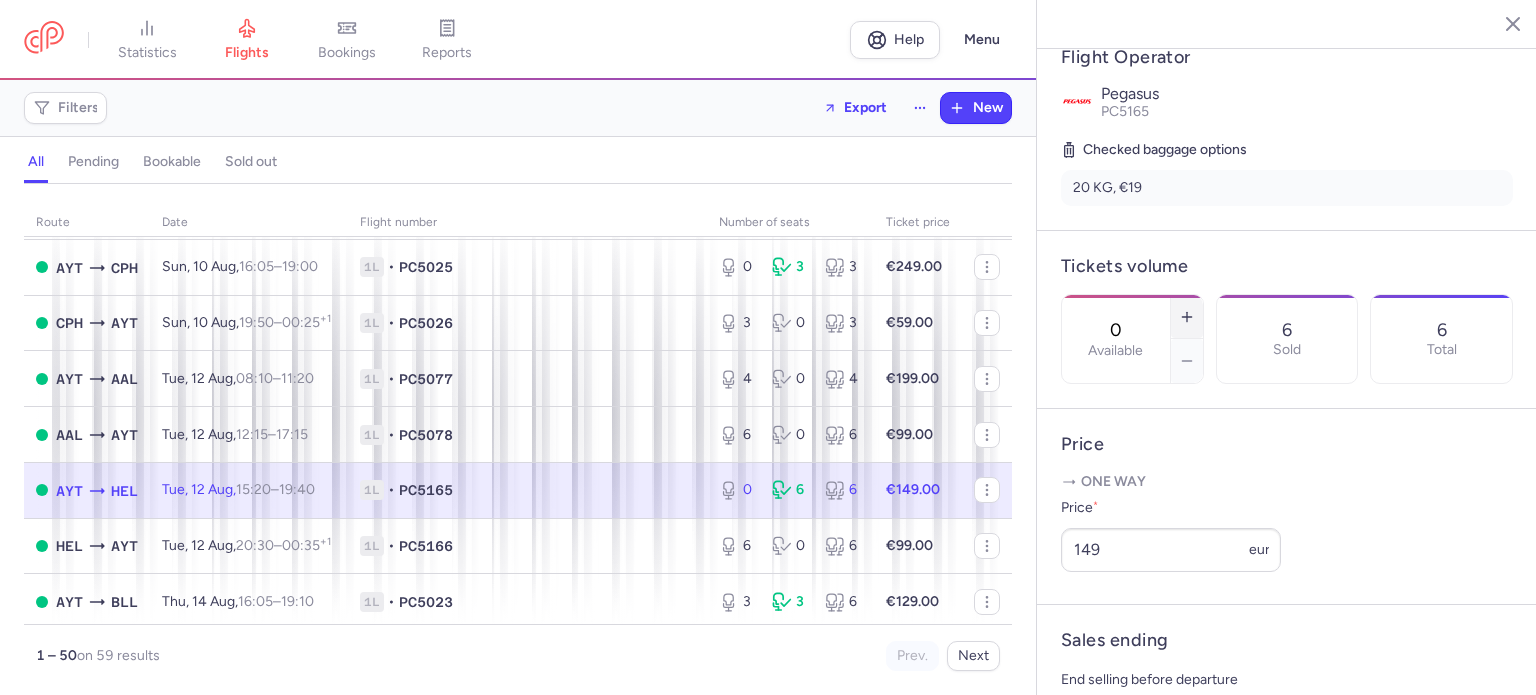 click at bounding box center (1187, 317) 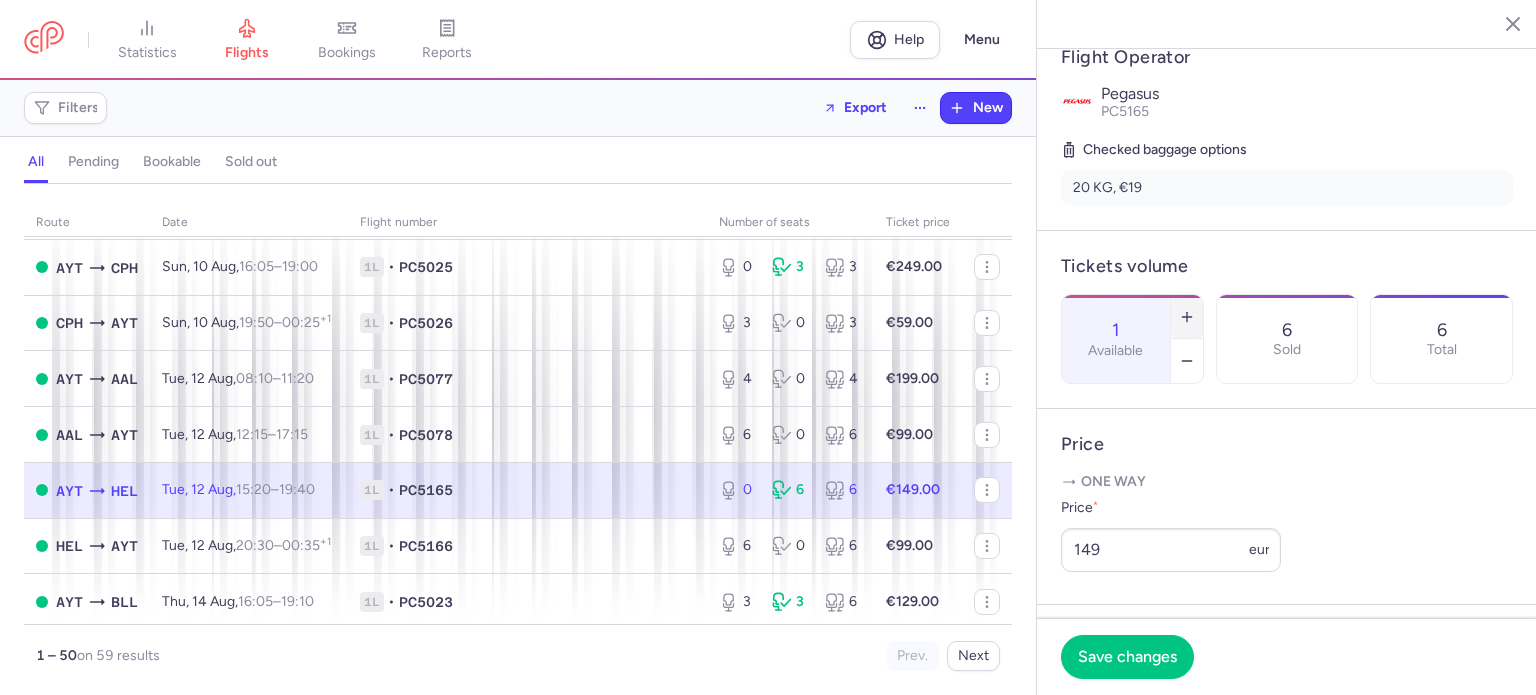 click at bounding box center [1187, 317] 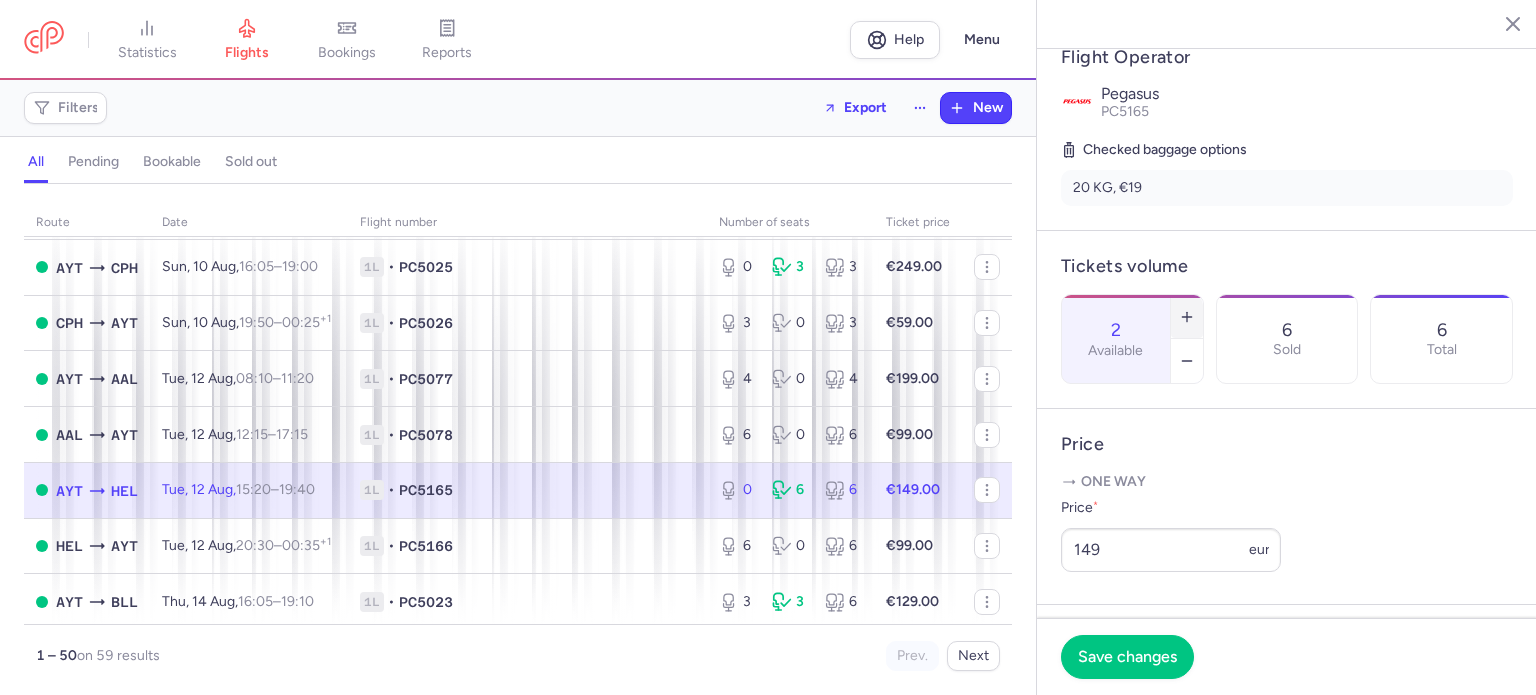click at bounding box center [1187, 317] 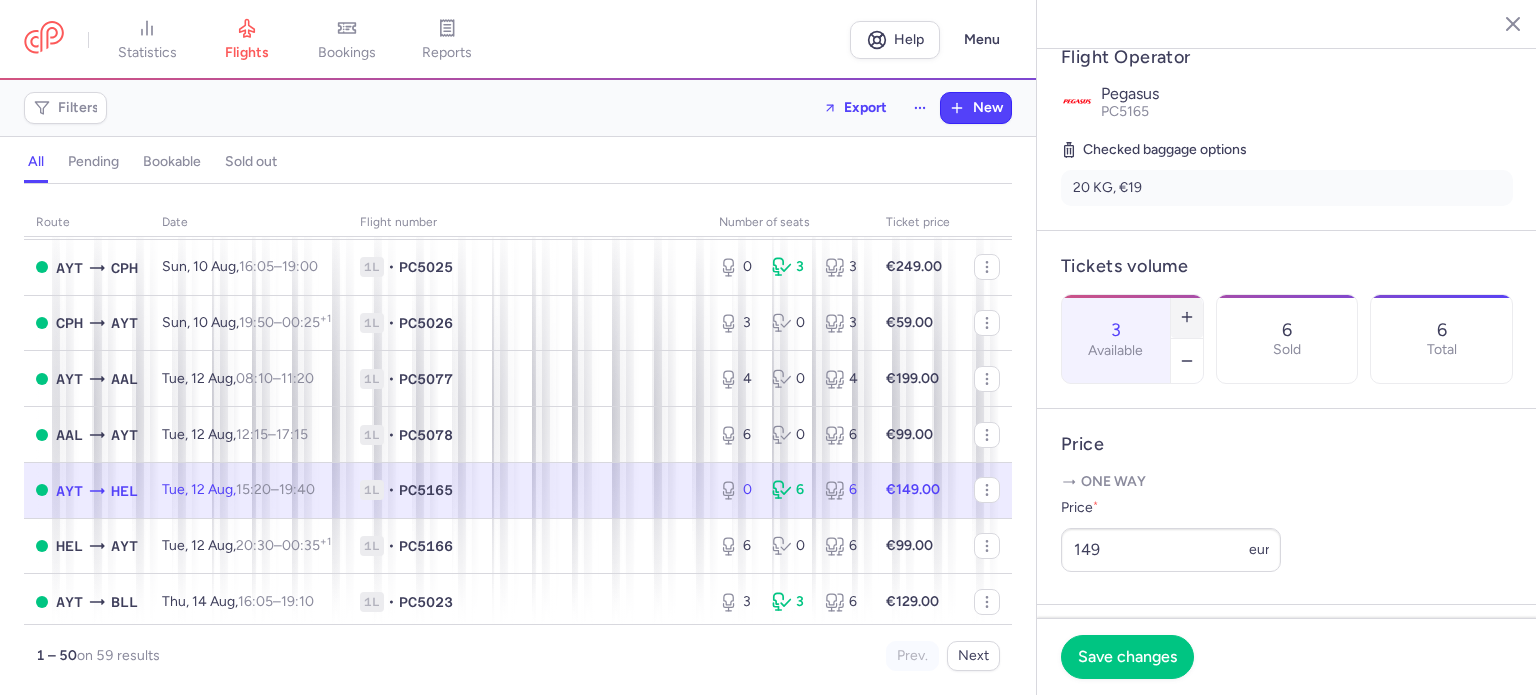 click at bounding box center (1187, 317) 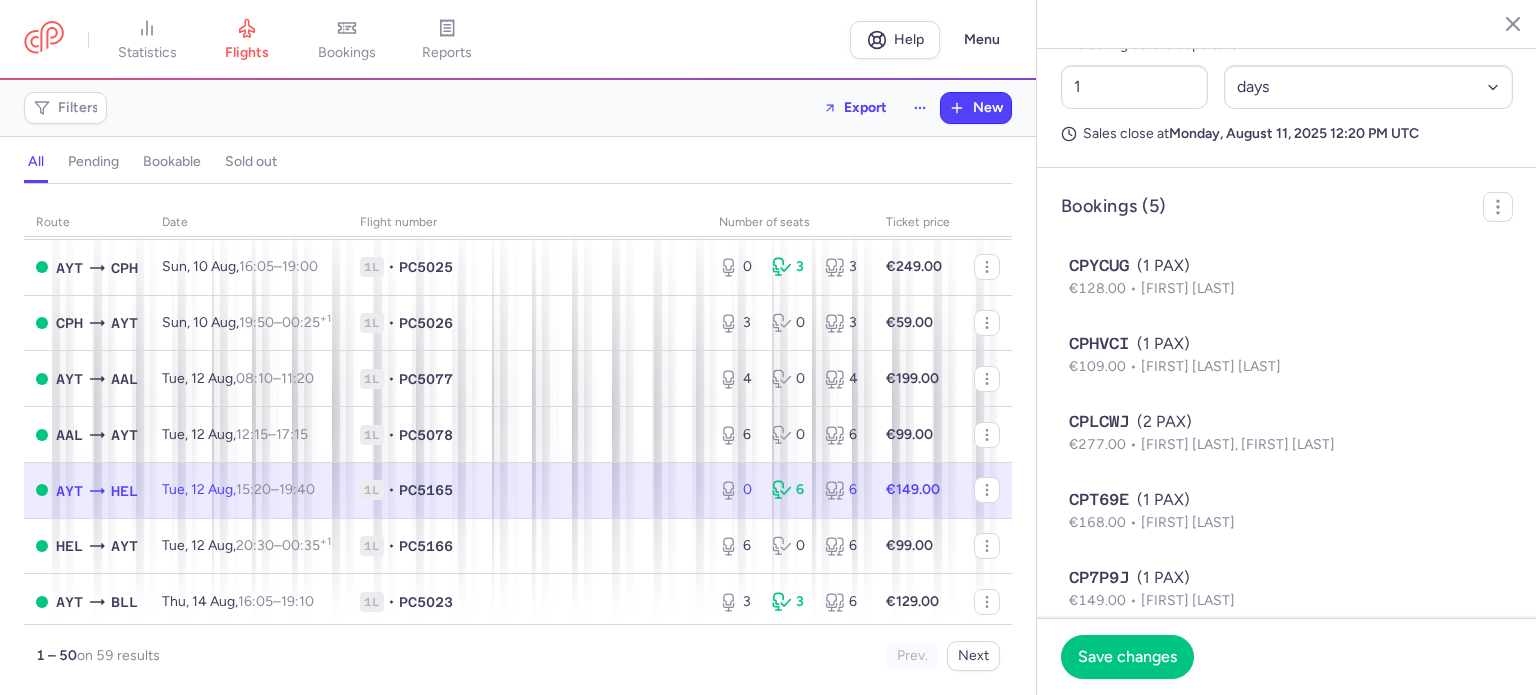 scroll, scrollTop: 578, scrollLeft: 0, axis: vertical 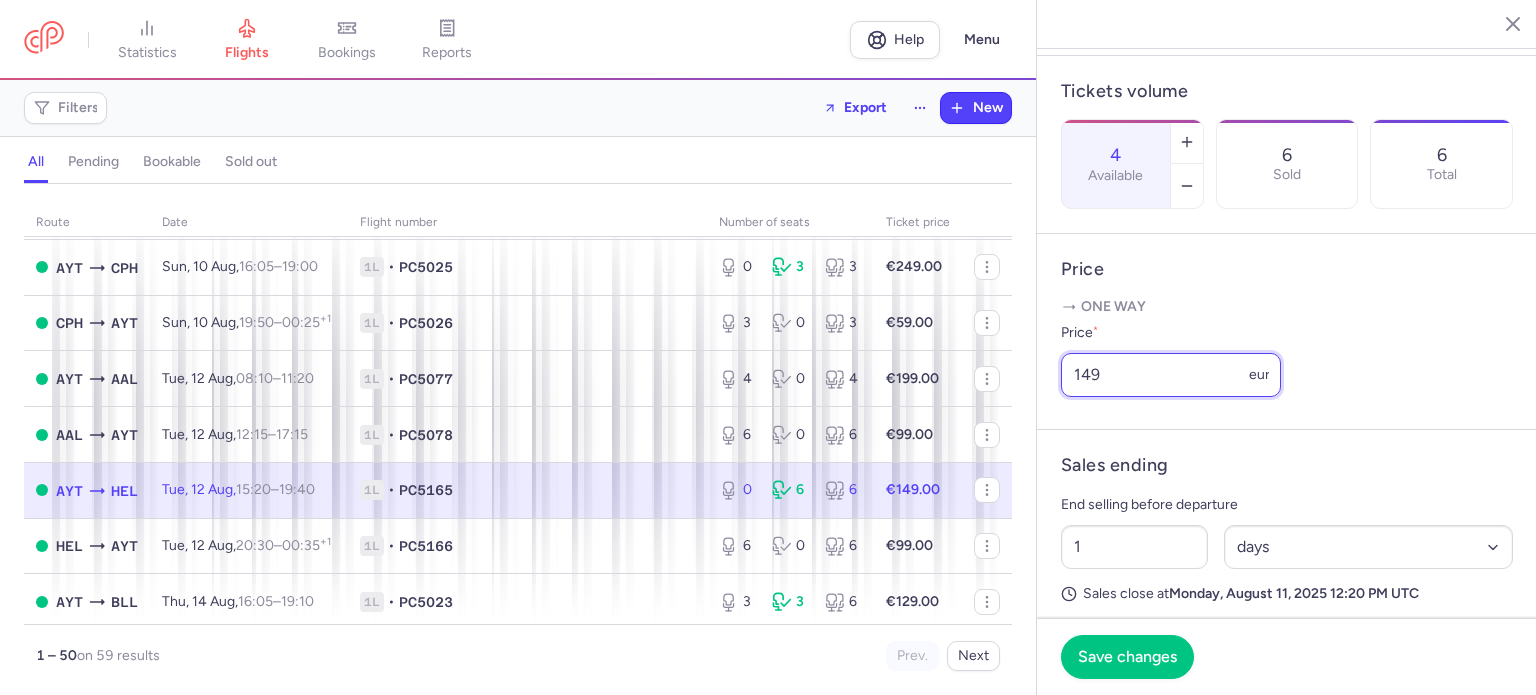 click on "149" at bounding box center (1171, 375) 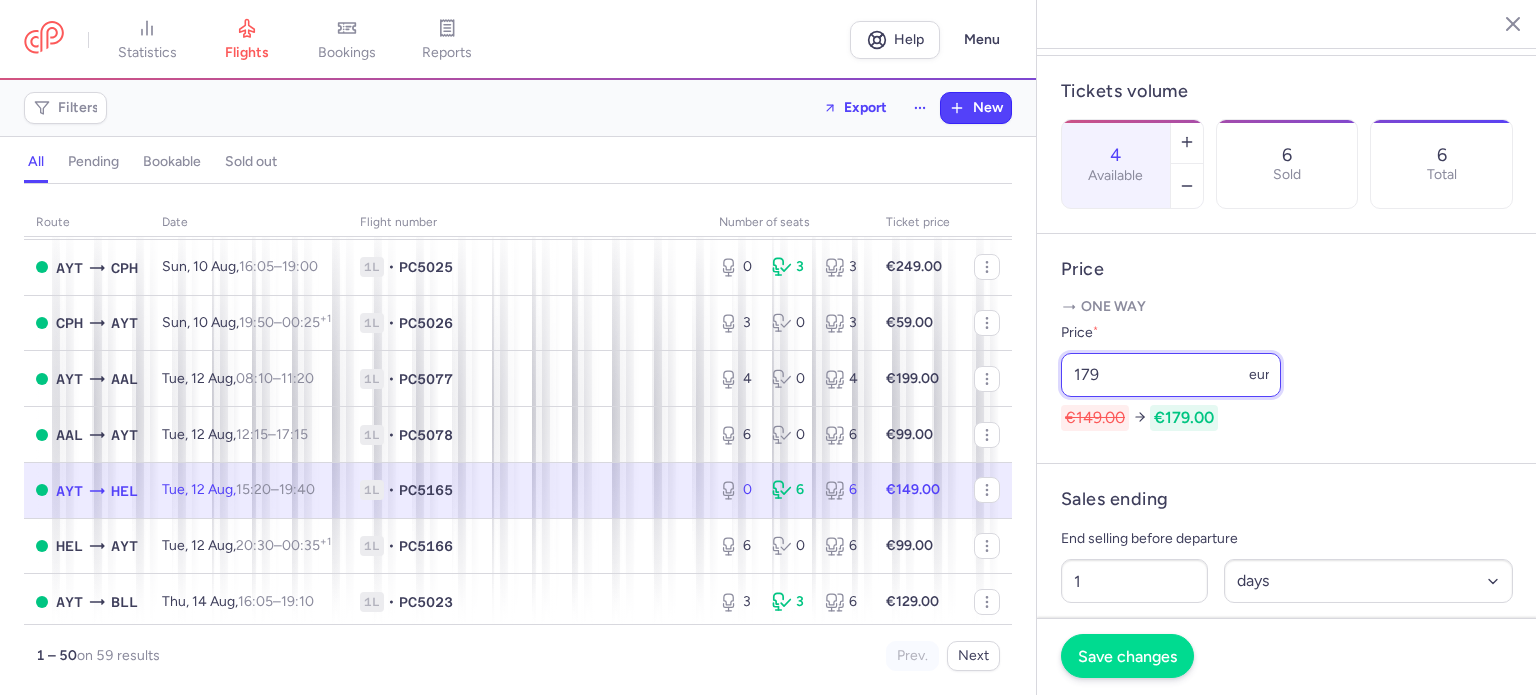 type on "179" 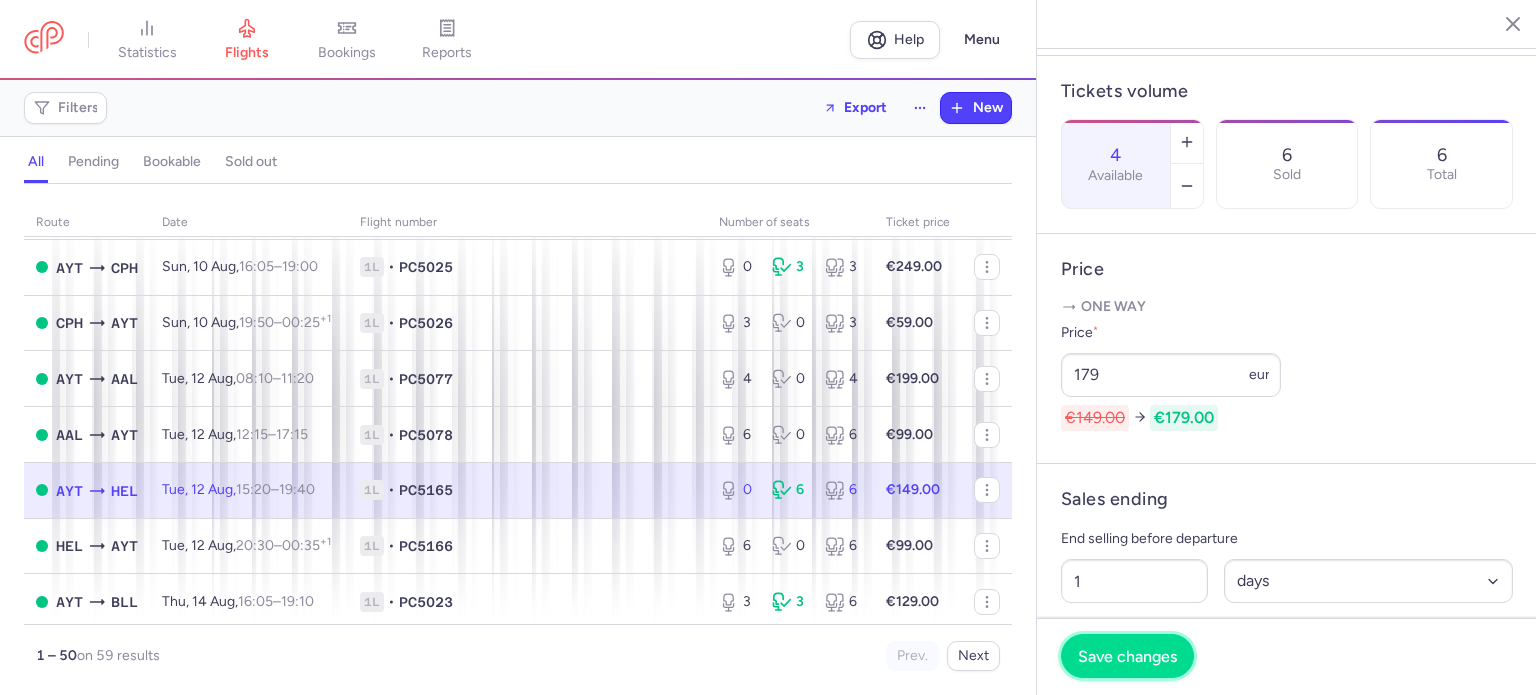 click on "Save changes" at bounding box center (1127, 656) 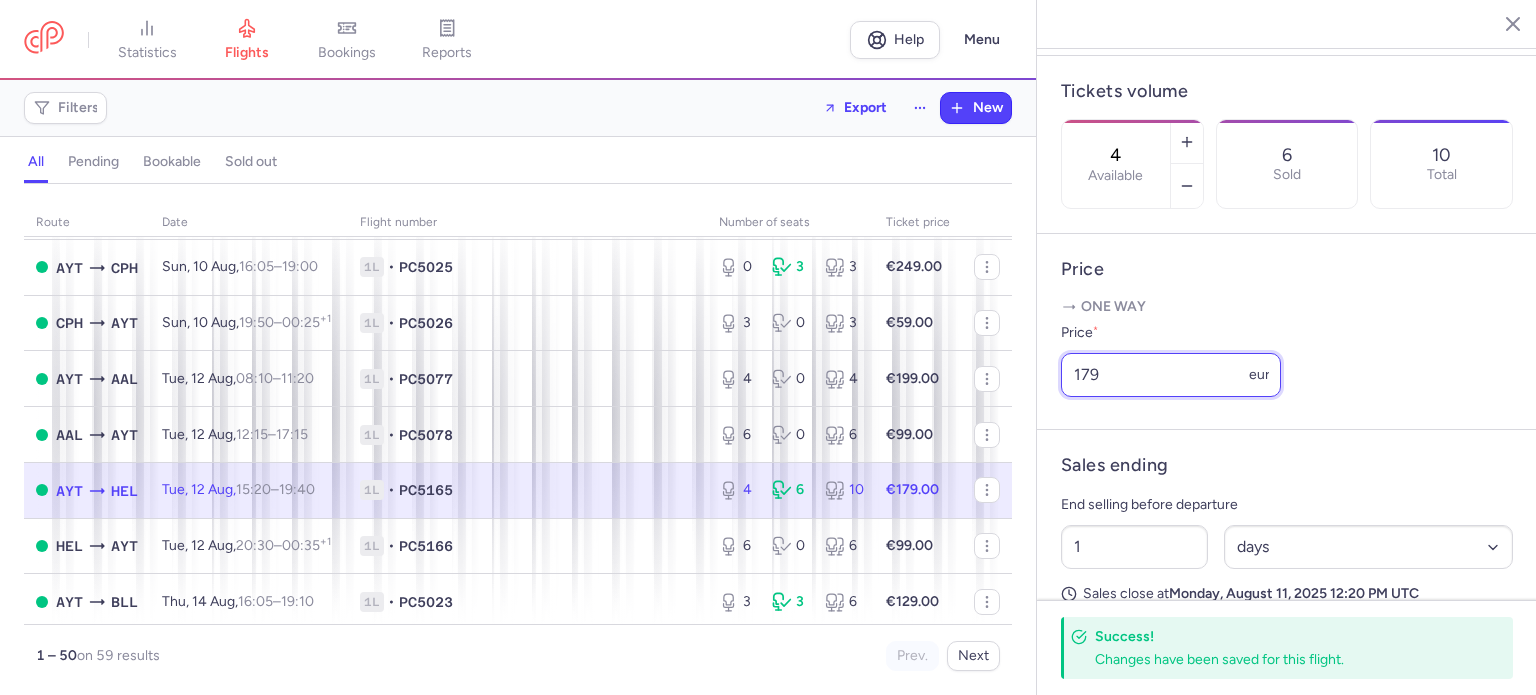click on "179" at bounding box center (1171, 375) 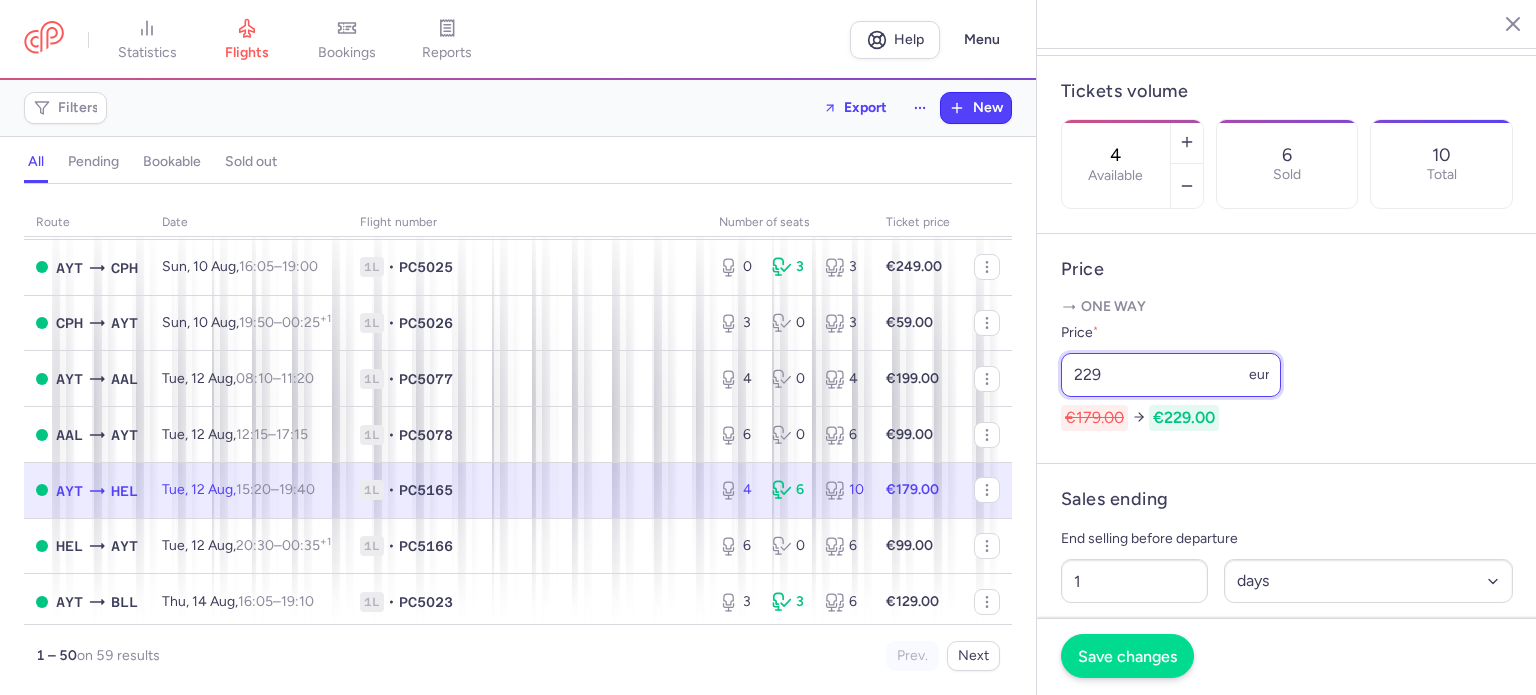 type on "229" 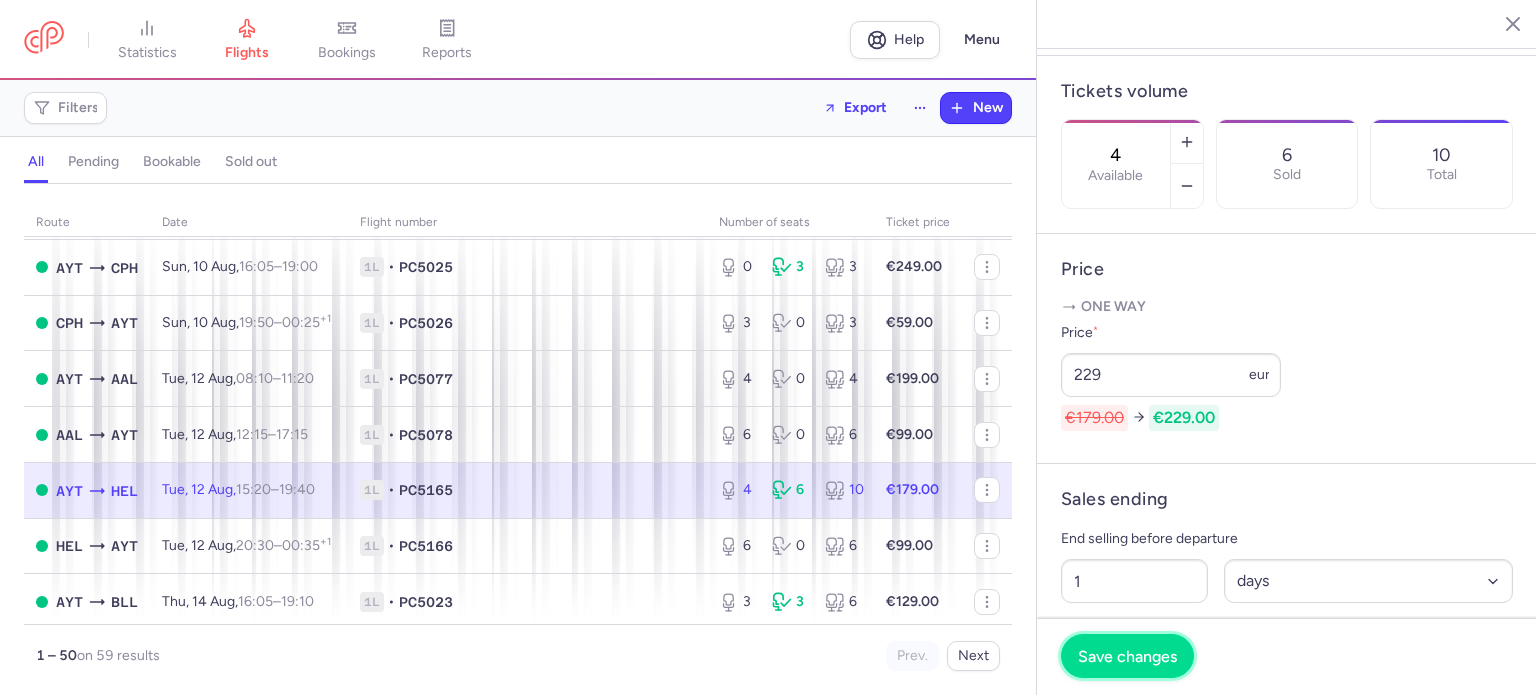 click on "Save changes" at bounding box center [1127, 656] 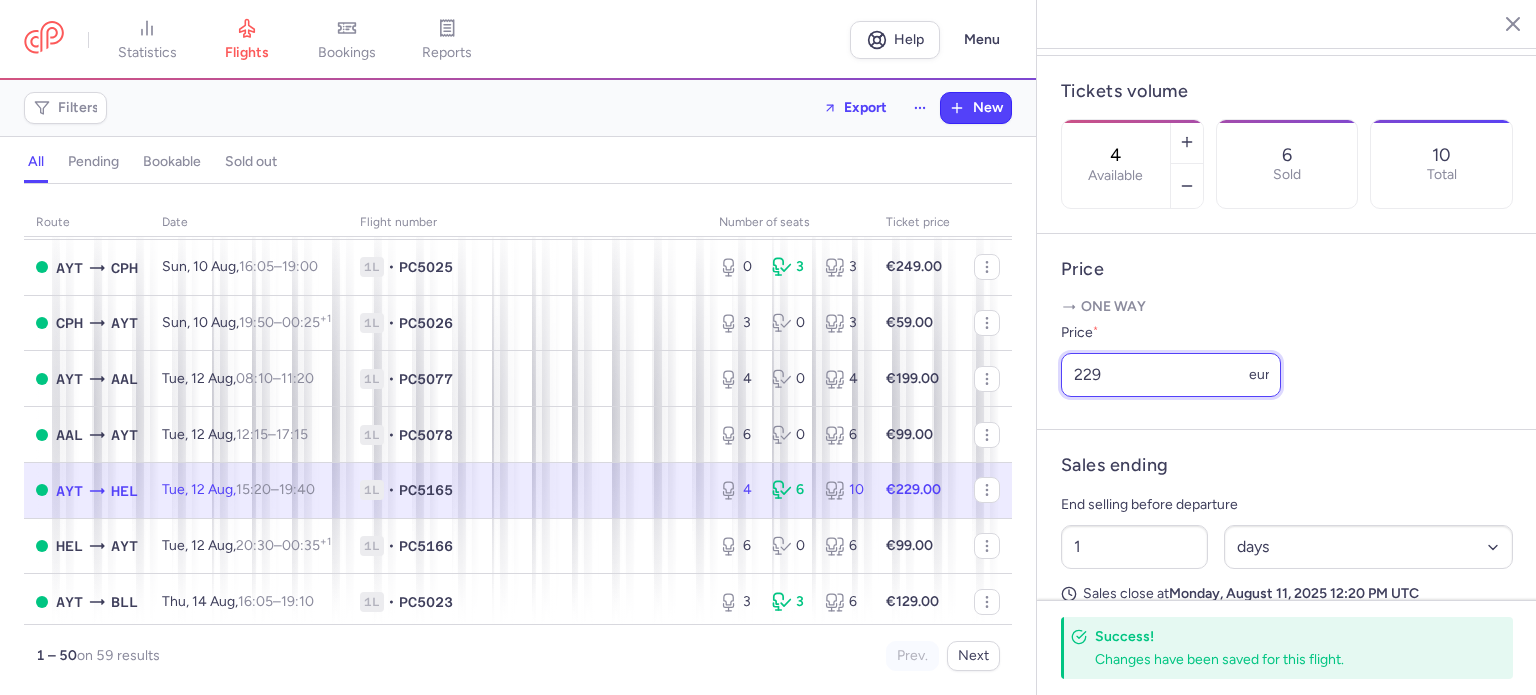 click on "229" at bounding box center [1171, 375] 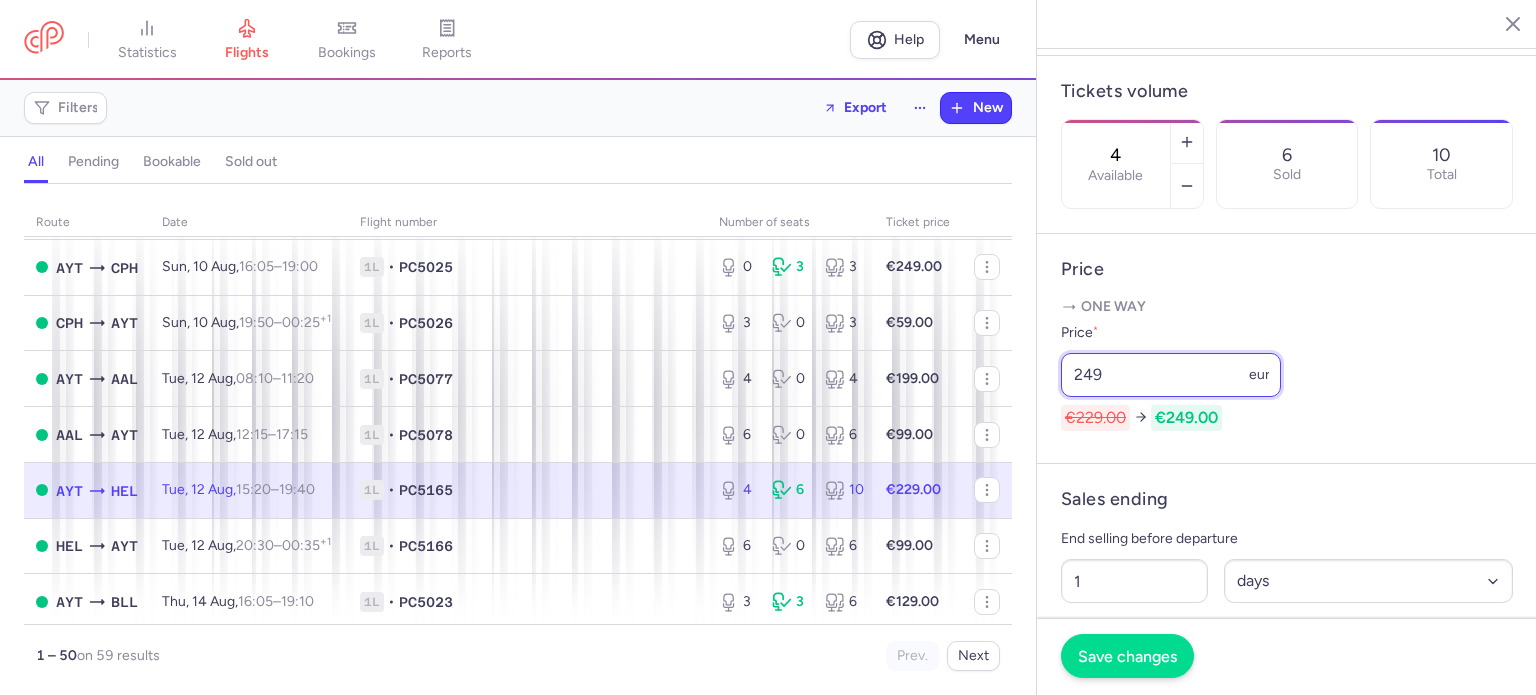 type on "249" 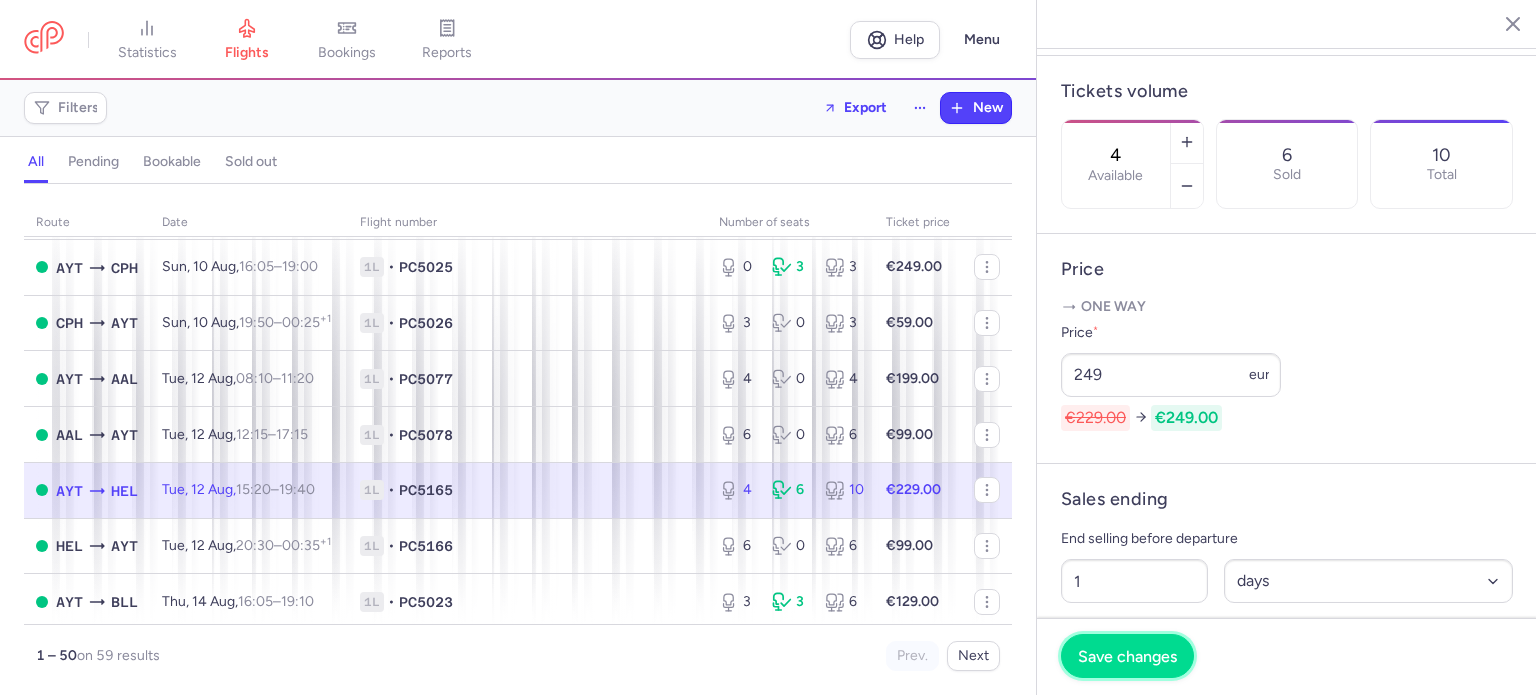 click on "Save changes" at bounding box center [1127, 656] 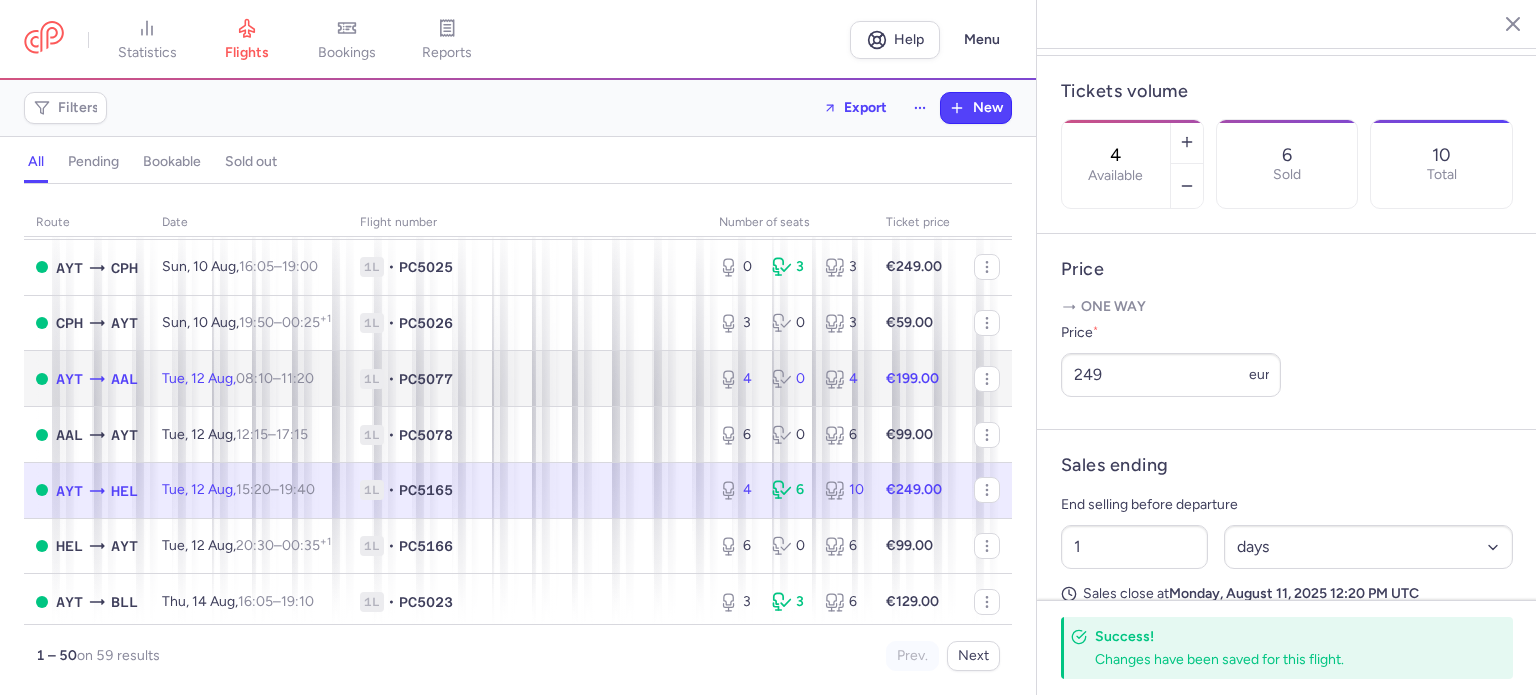 click on "PC5077" at bounding box center (426, 379) 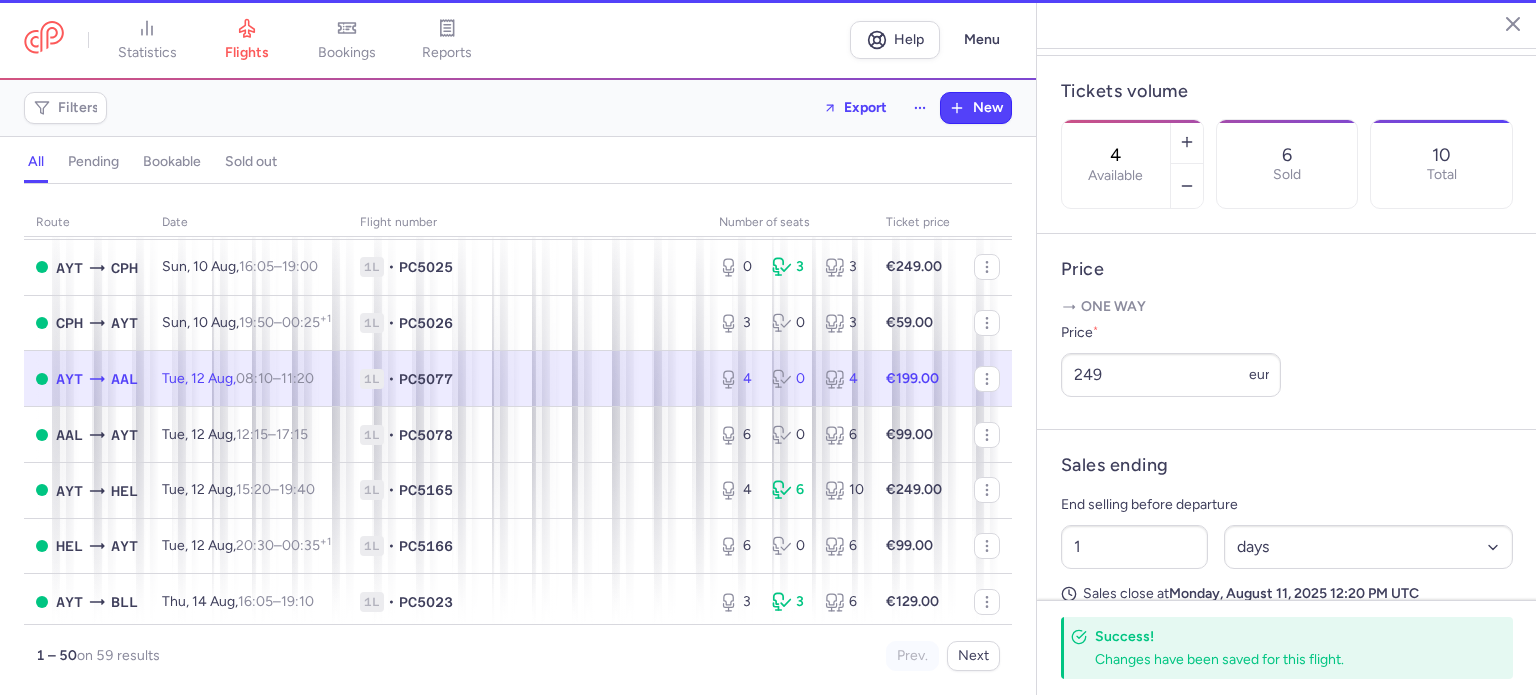 type on "2" 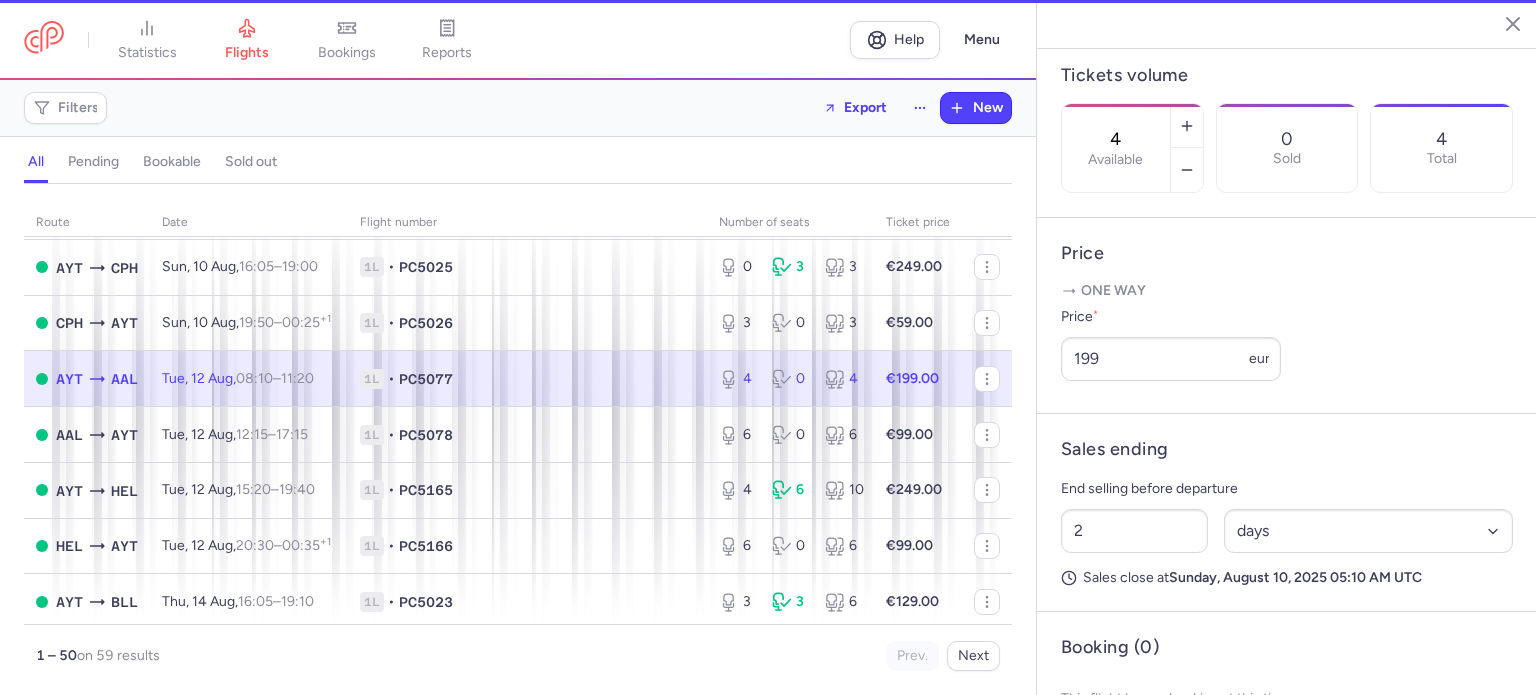 scroll, scrollTop: 562, scrollLeft: 0, axis: vertical 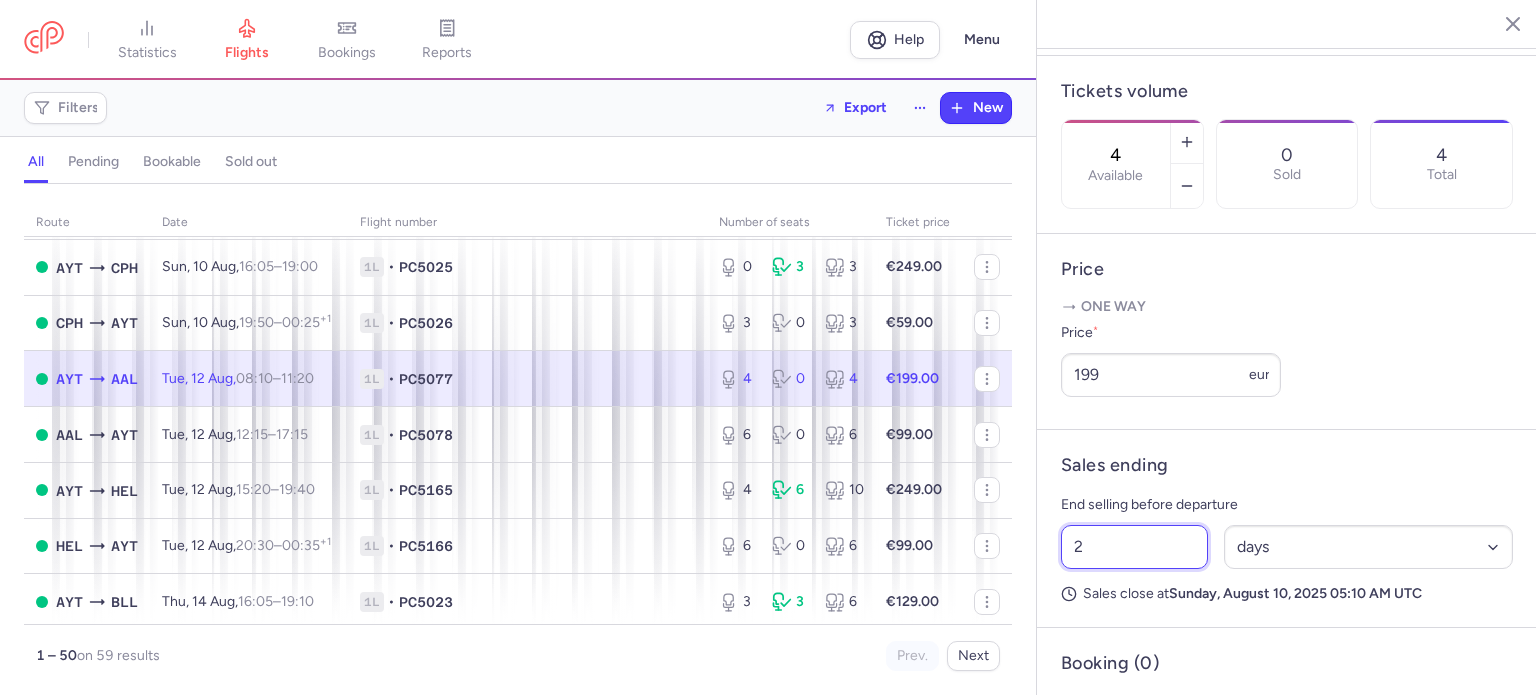 click on "2" at bounding box center (1134, 547) 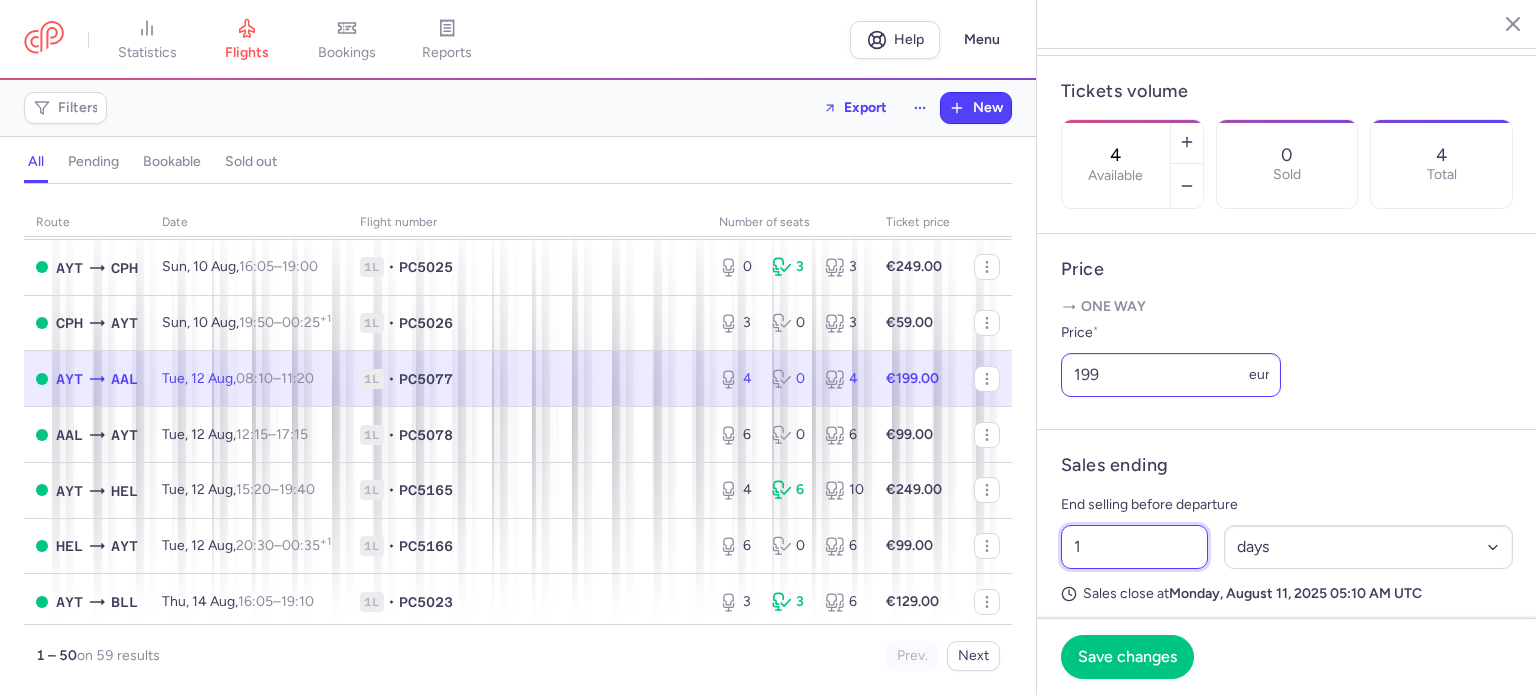 type on "1" 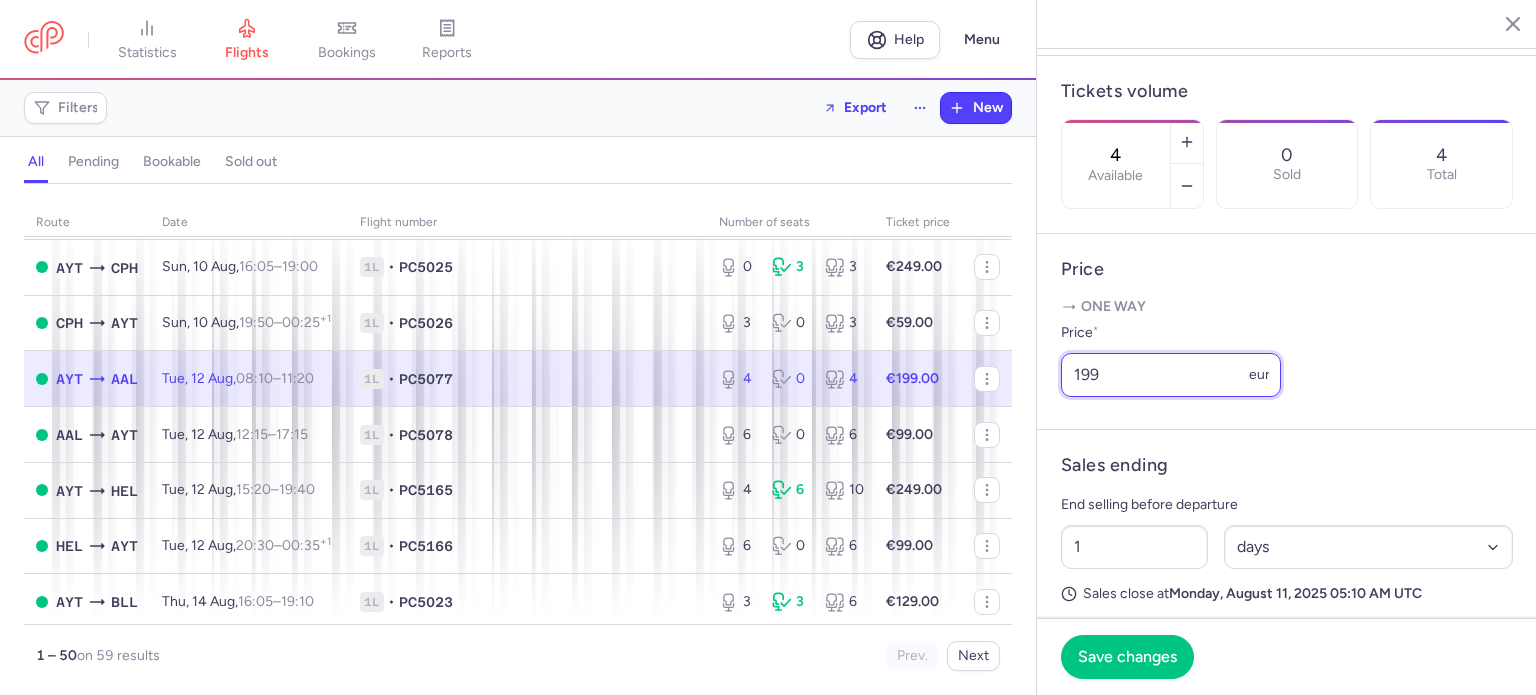 click on "199" at bounding box center [1171, 375] 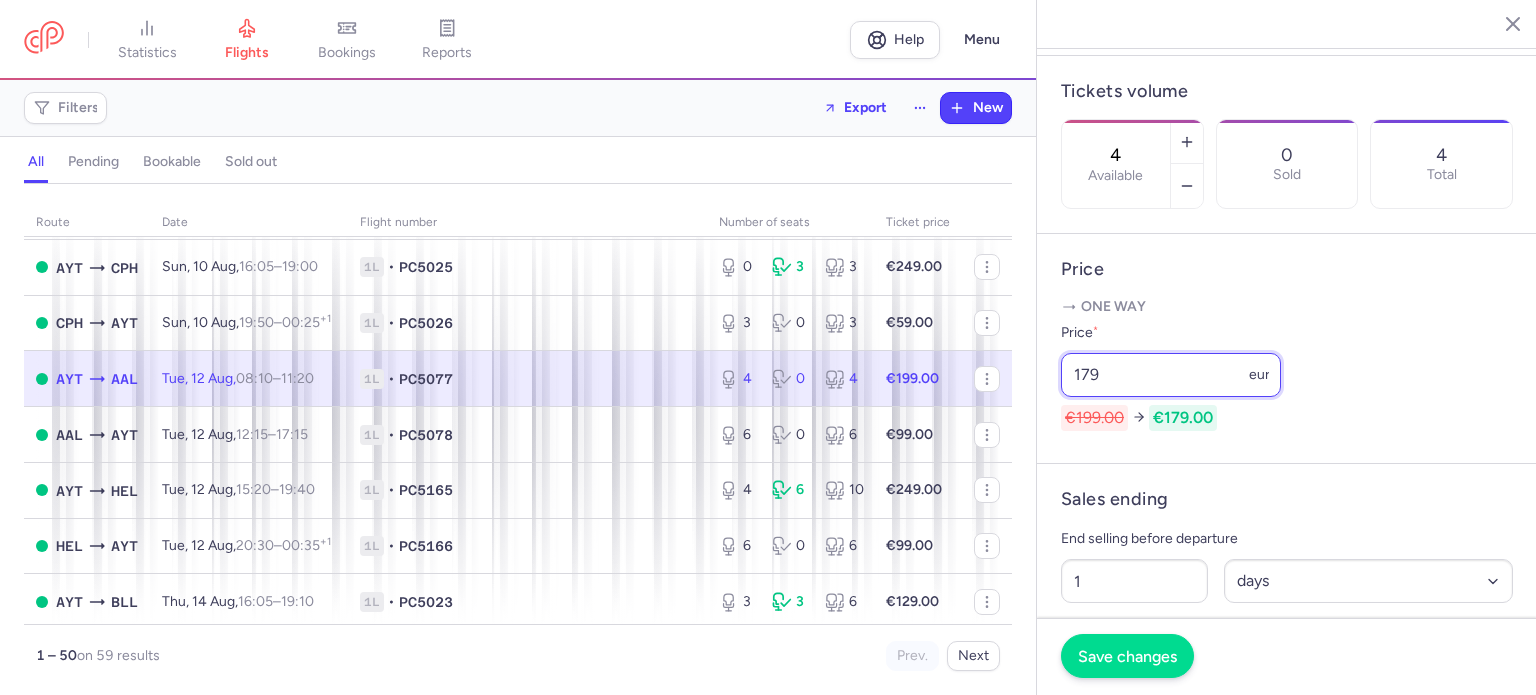 type on "179" 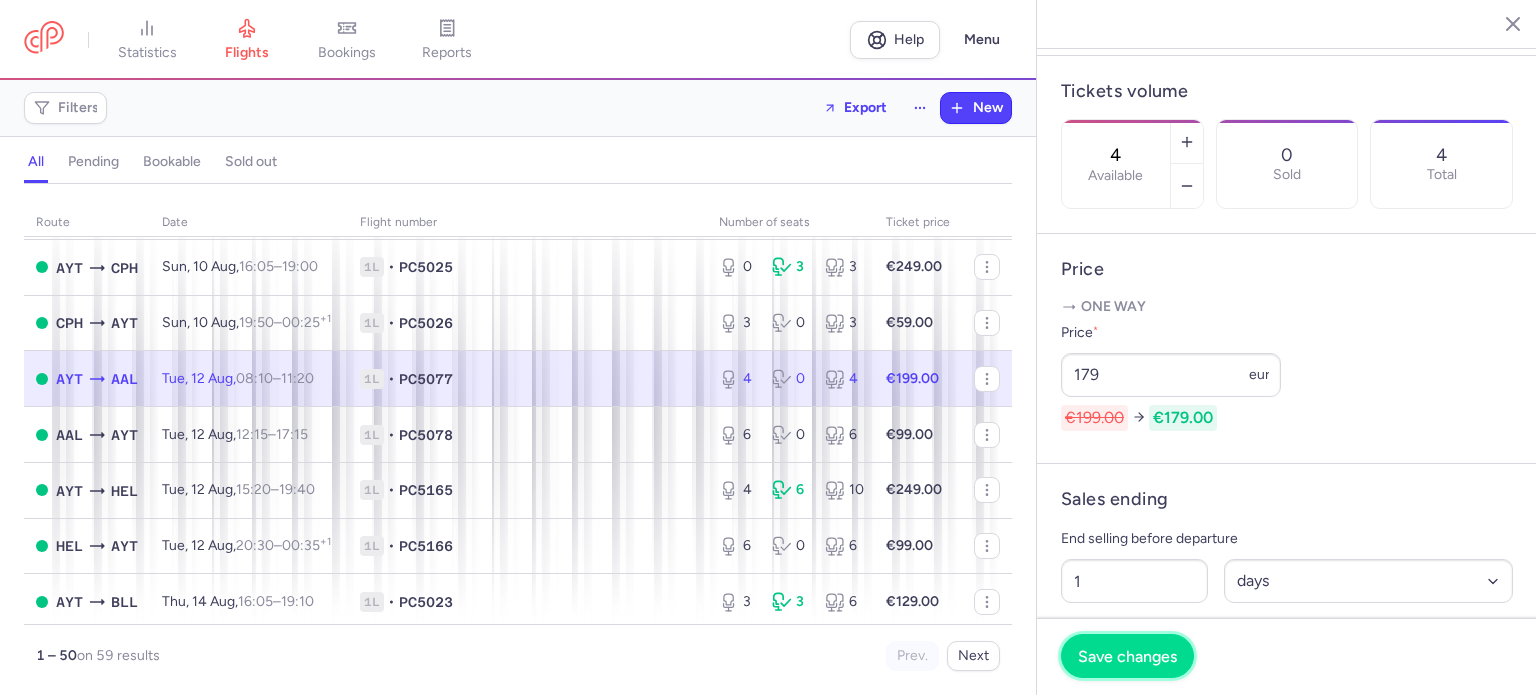click on "Save changes" at bounding box center (1127, 656) 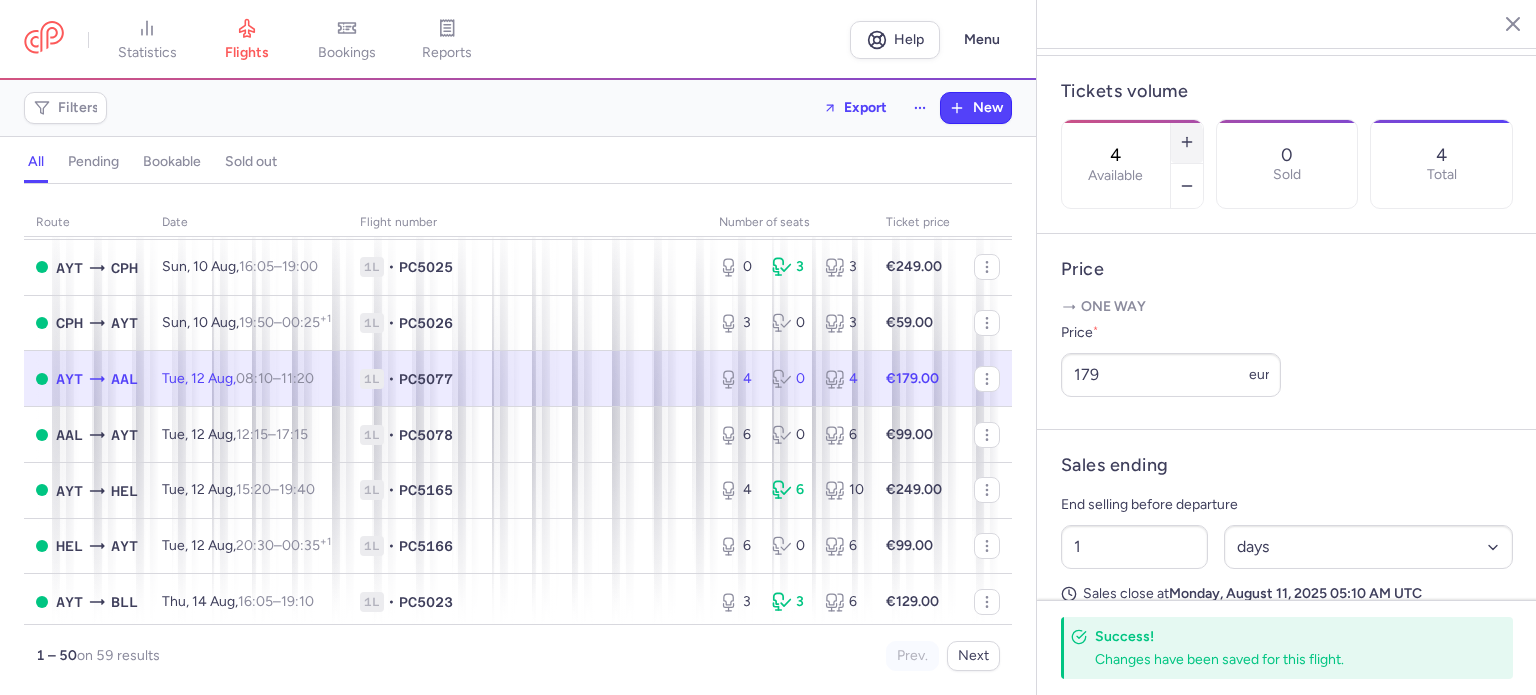 click at bounding box center [1187, 142] 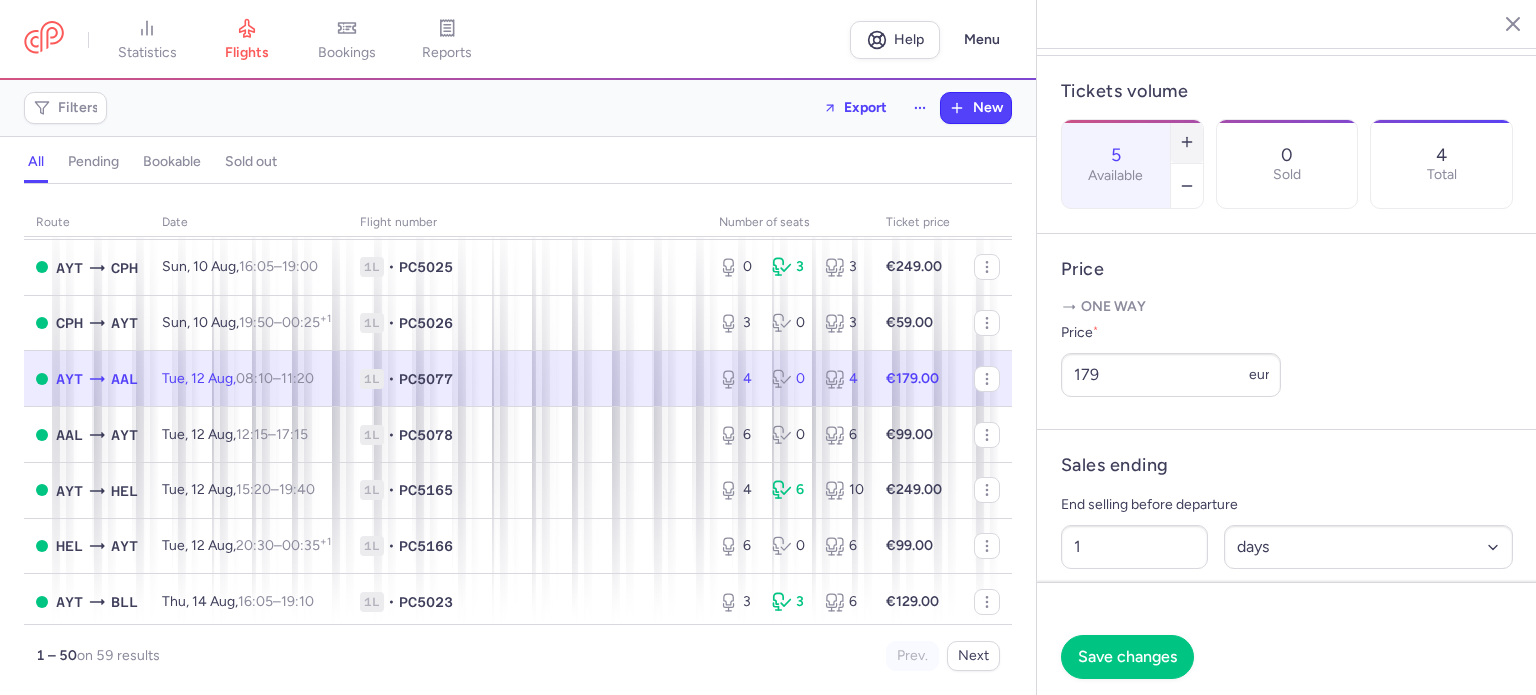 click at bounding box center [1187, 142] 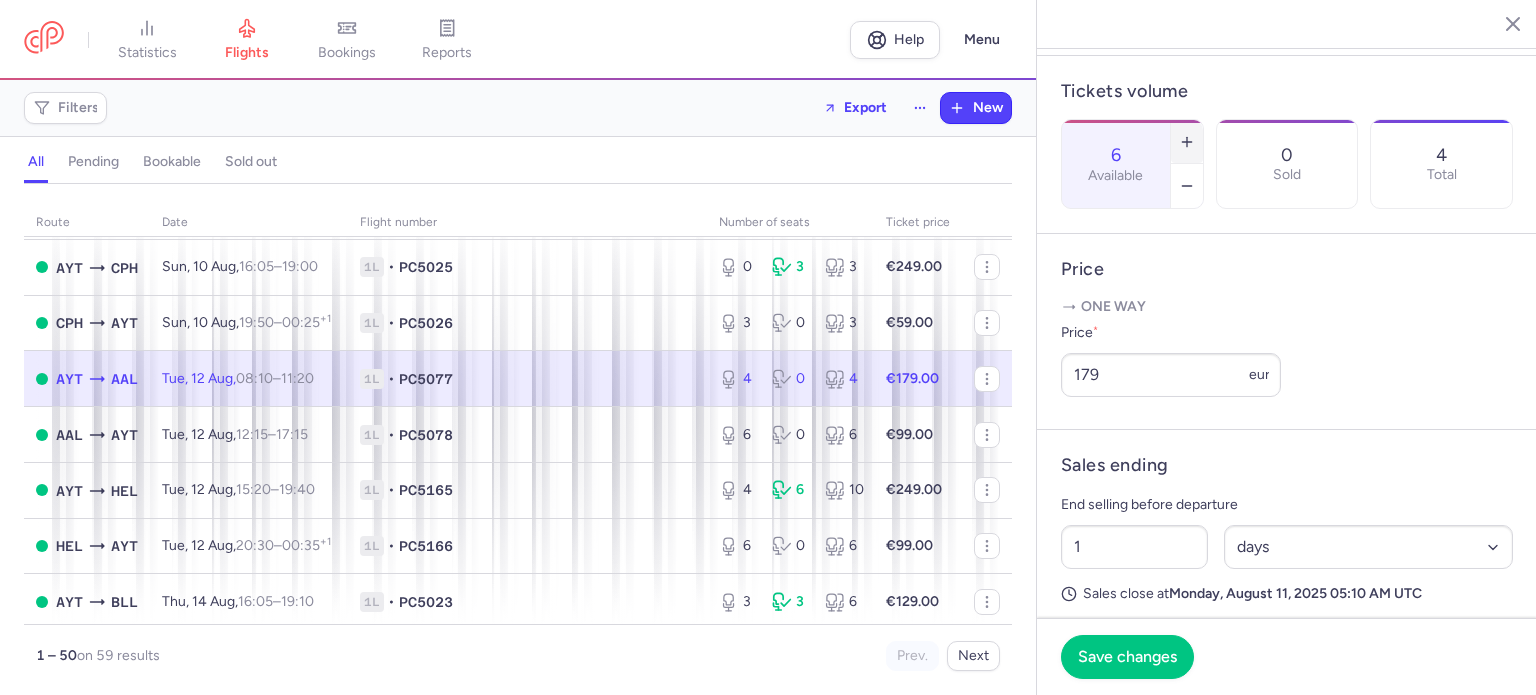 click at bounding box center [1187, 142] 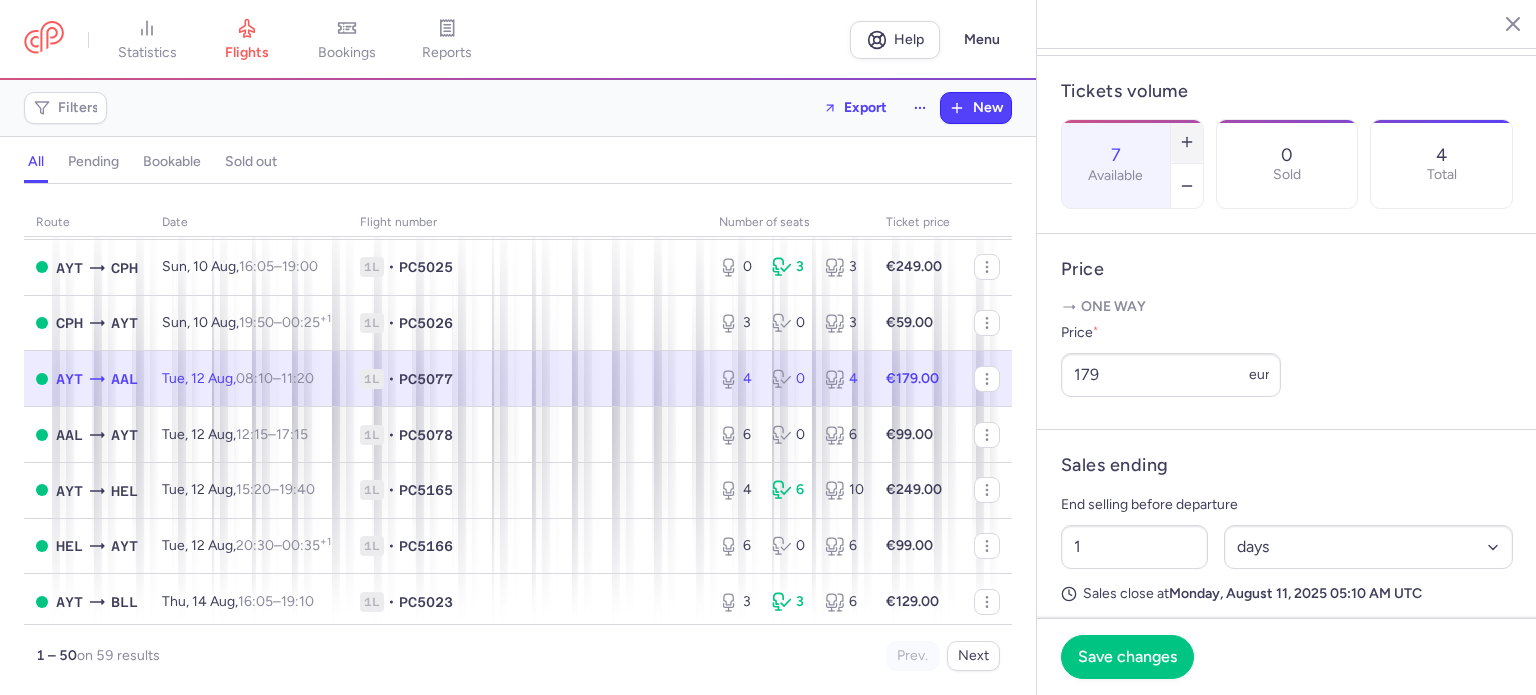 click at bounding box center (1187, 142) 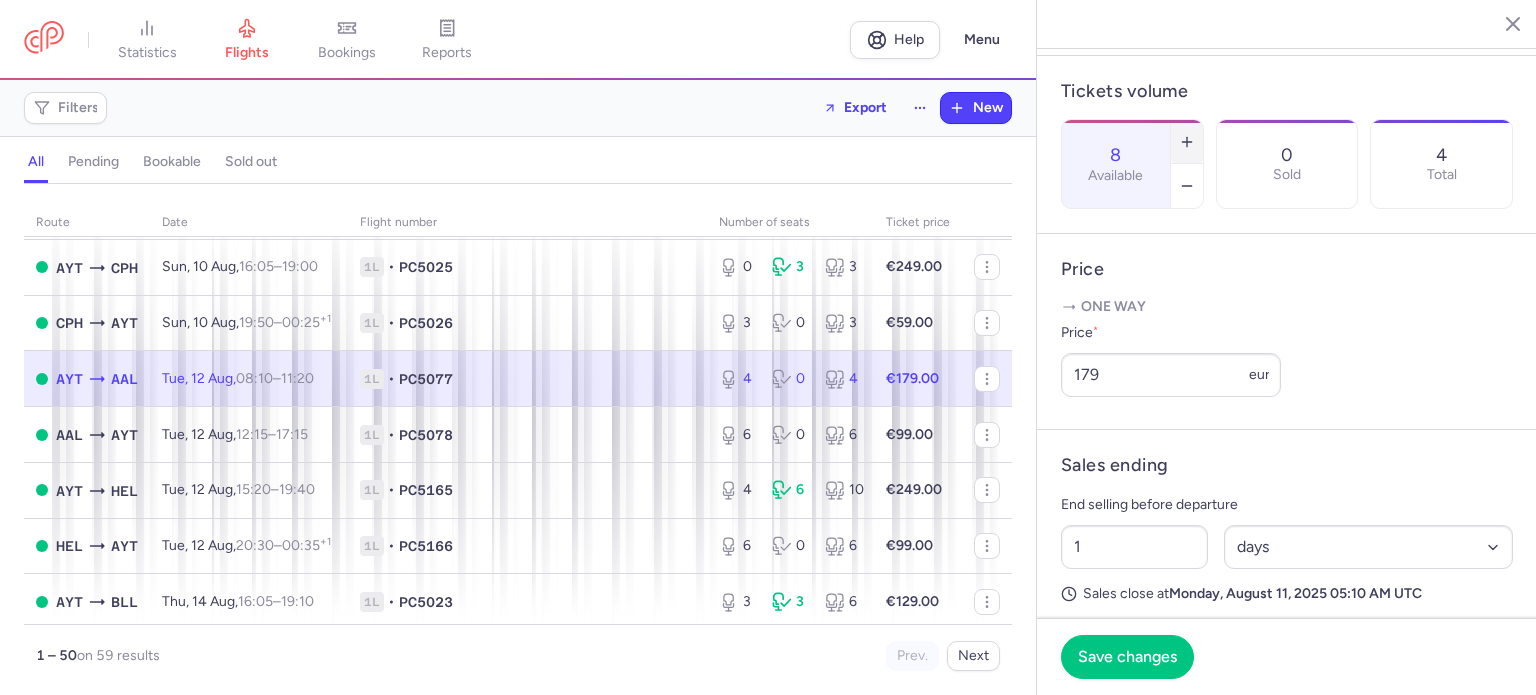 click at bounding box center [1187, 142] 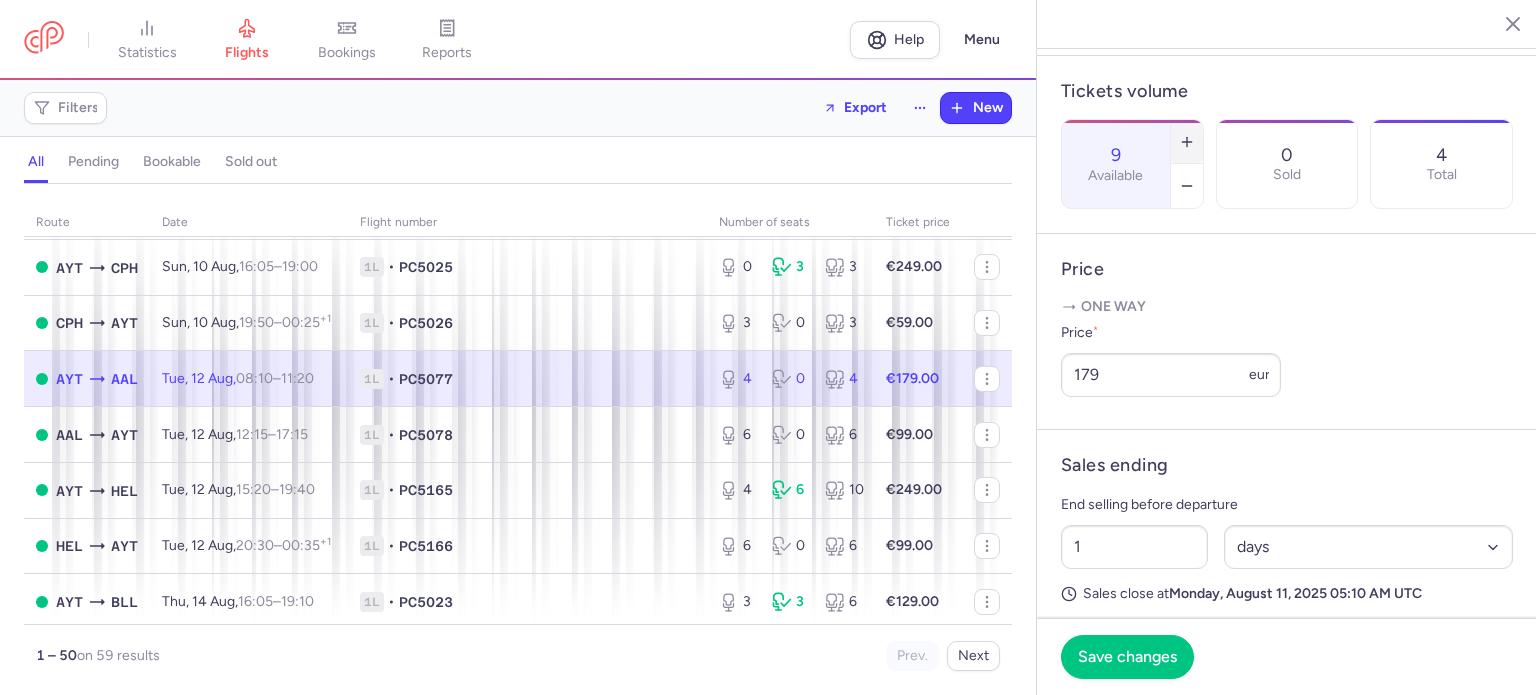 click at bounding box center (1187, 142) 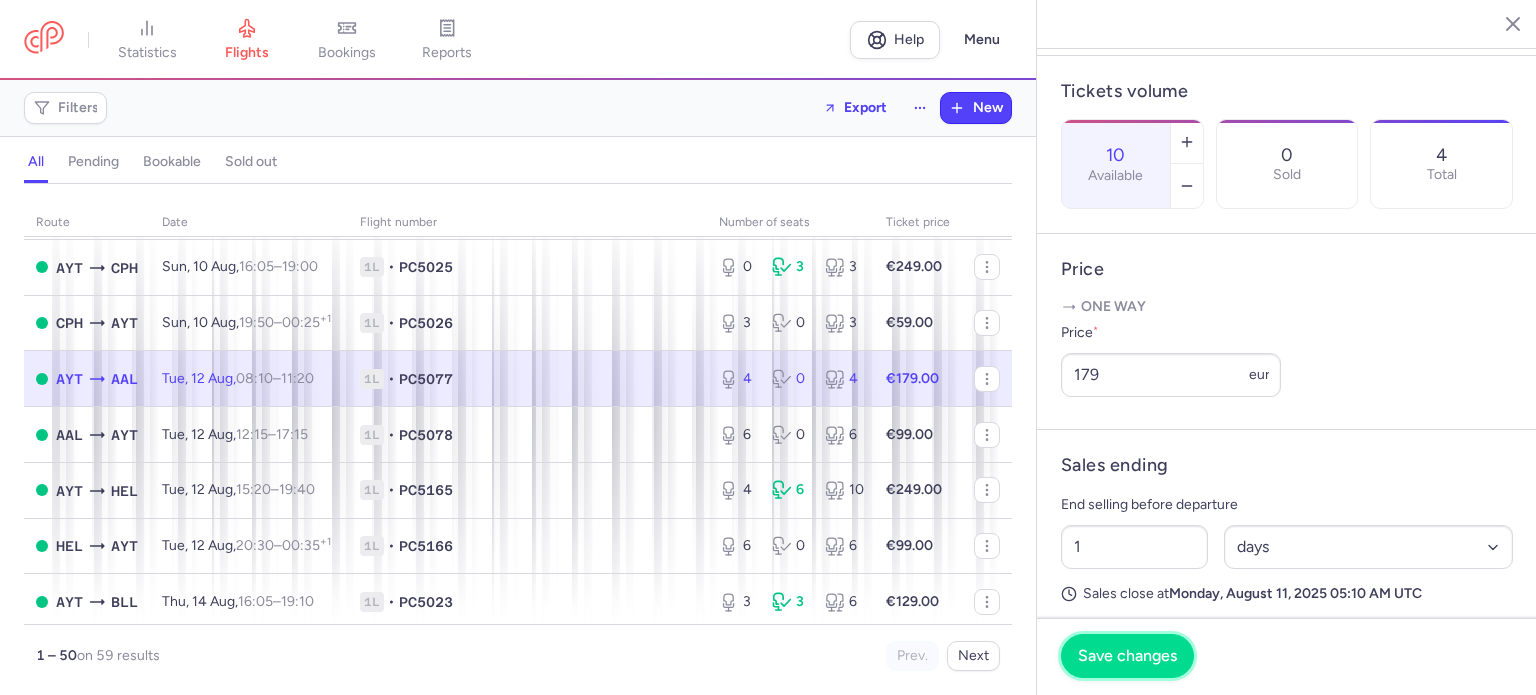 click on "Save changes" at bounding box center (1127, 656) 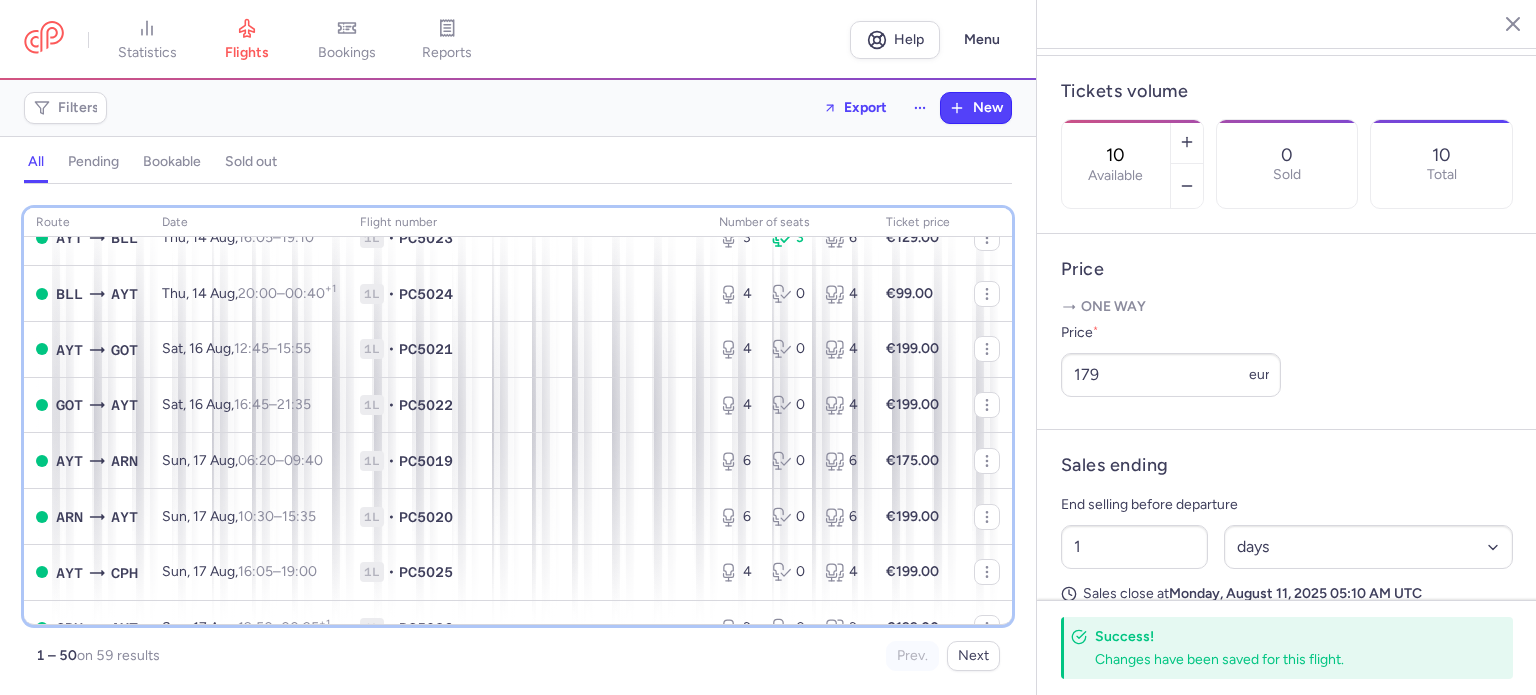 scroll, scrollTop: 1176, scrollLeft: 0, axis: vertical 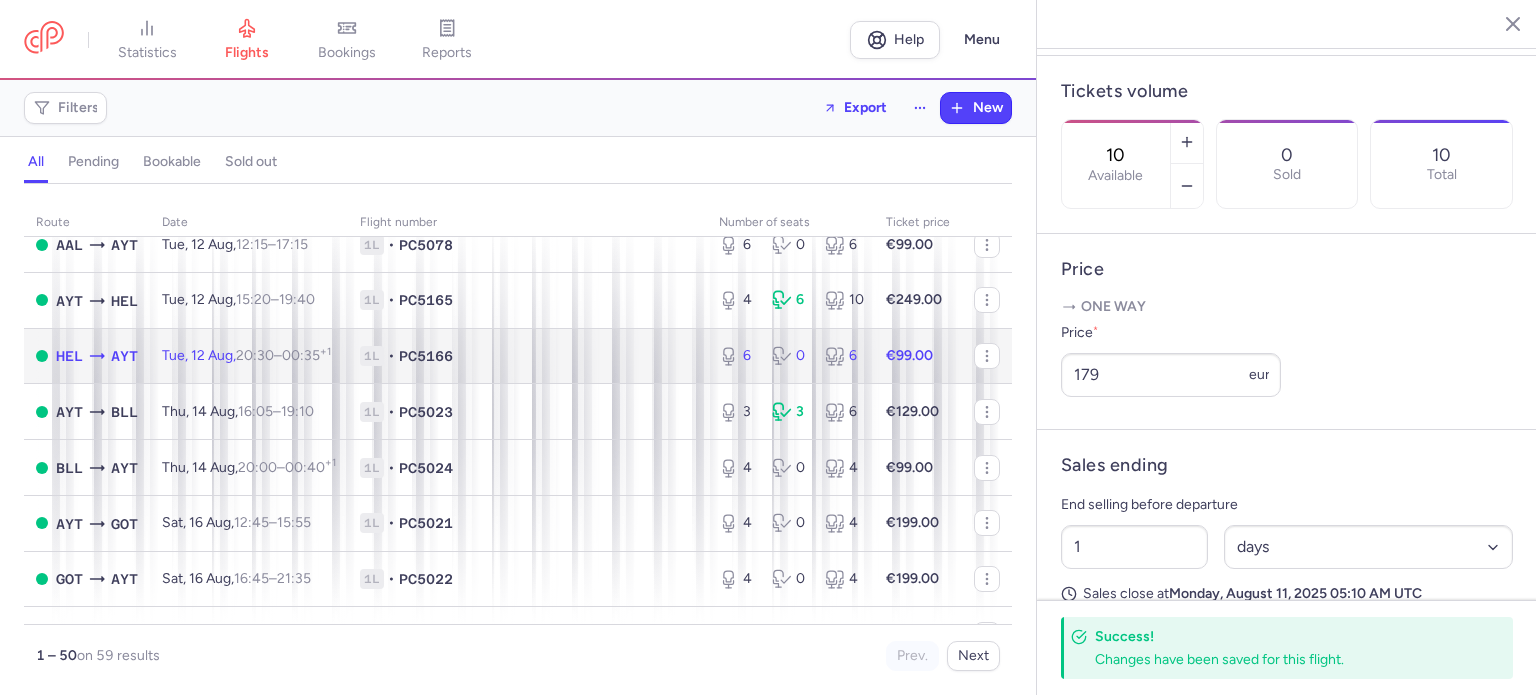 click on "€99.00" at bounding box center (909, 355) 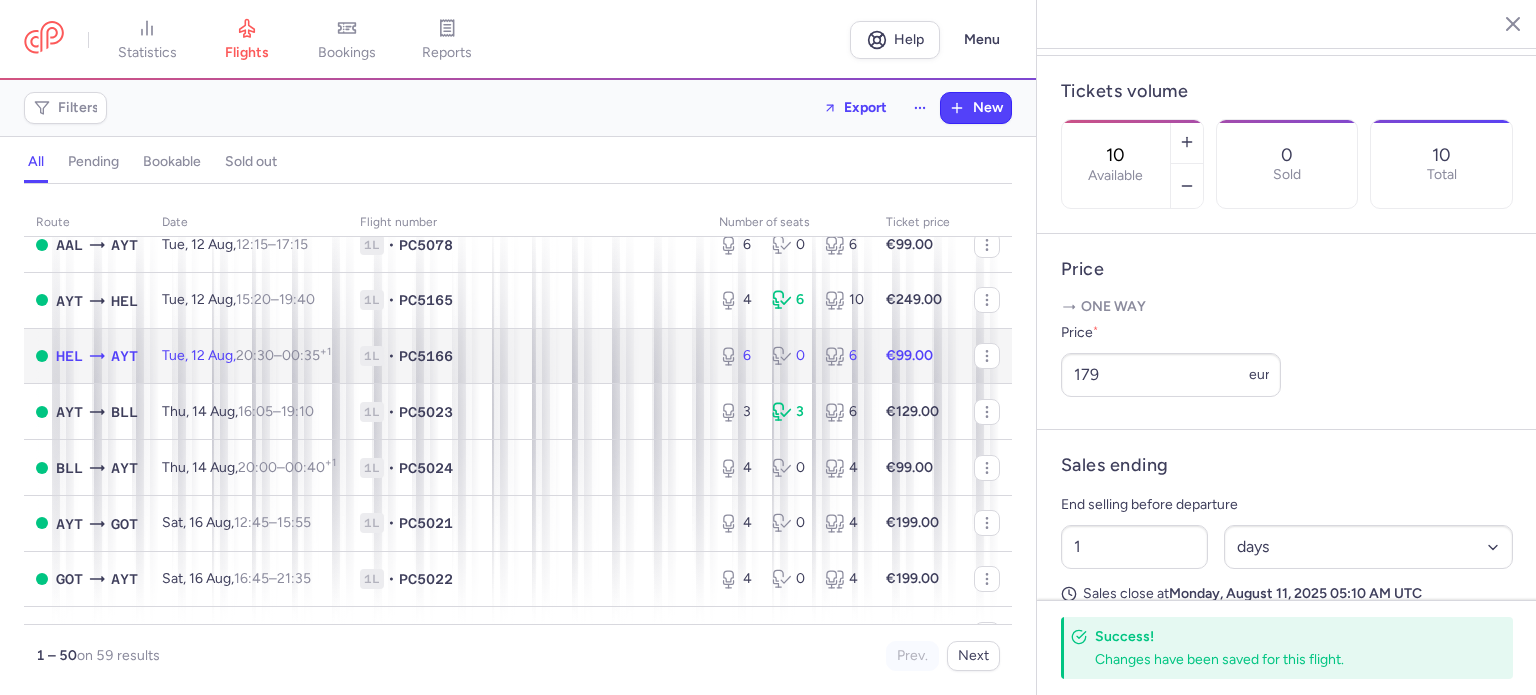 click on "€99.00" at bounding box center [909, 355] 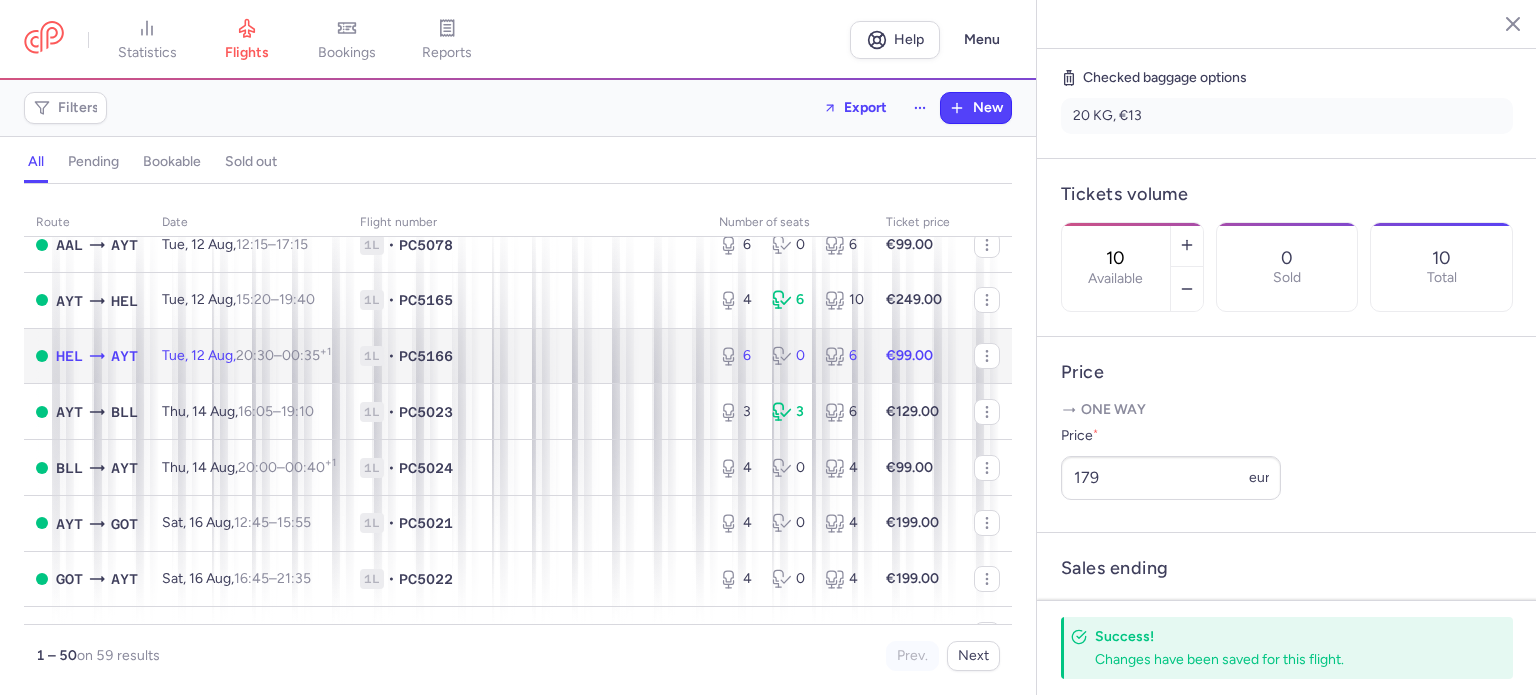 scroll, scrollTop: 460, scrollLeft: 0, axis: vertical 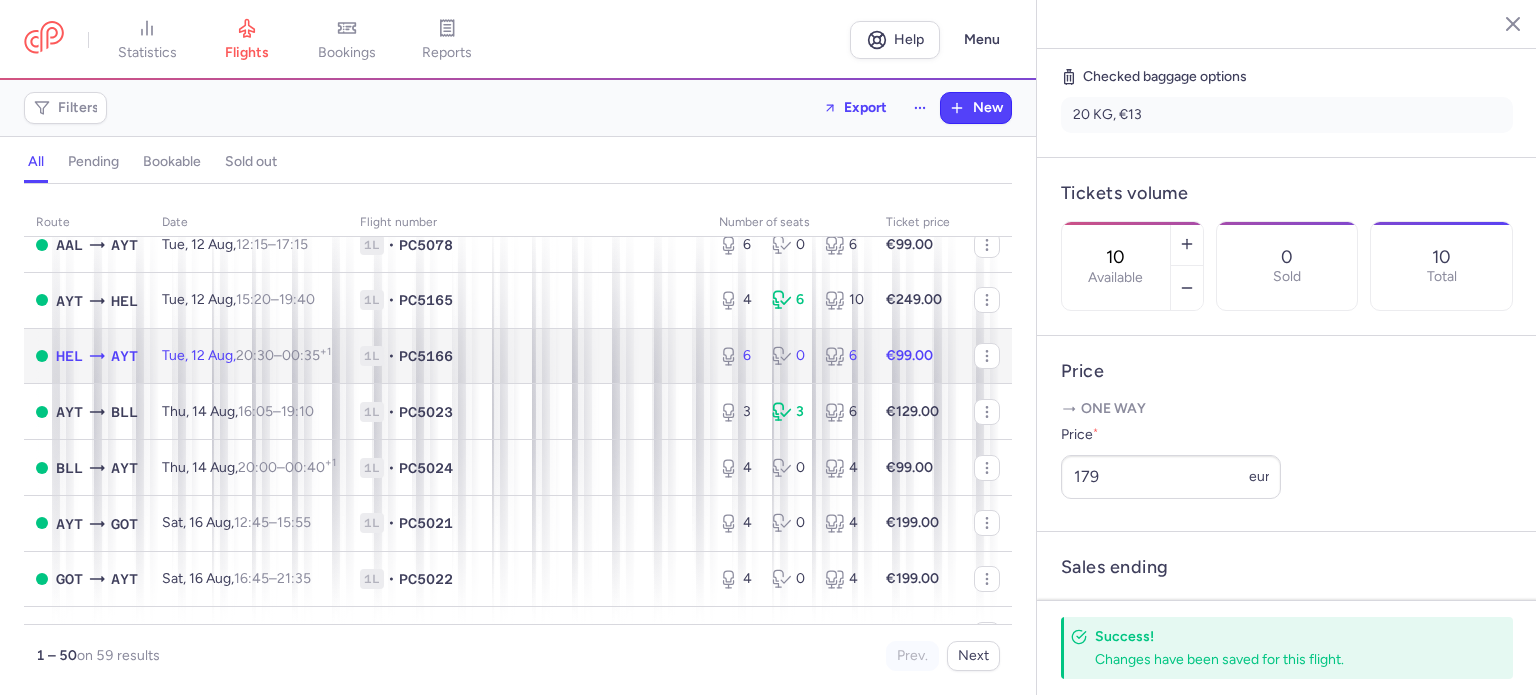 click on "€99.00" at bounding box center [918, 356] 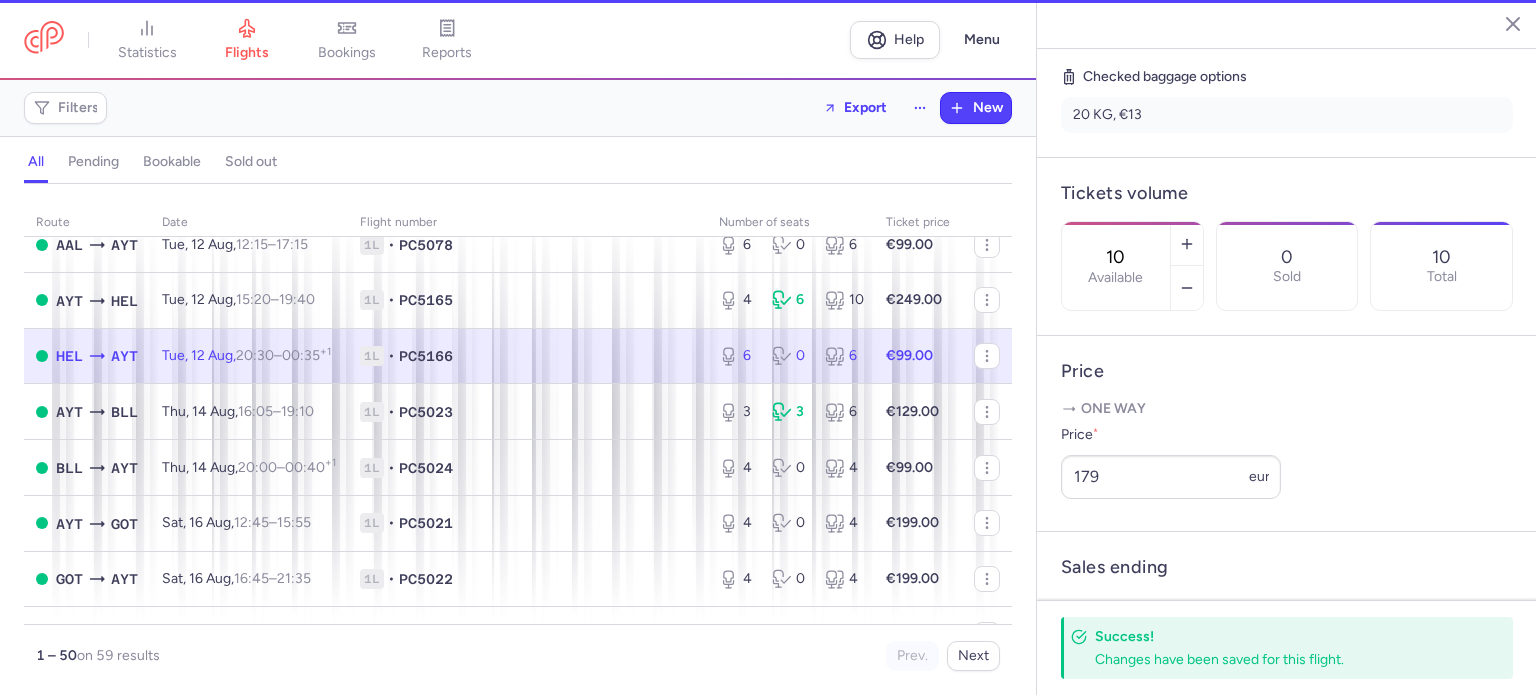 type on "6" 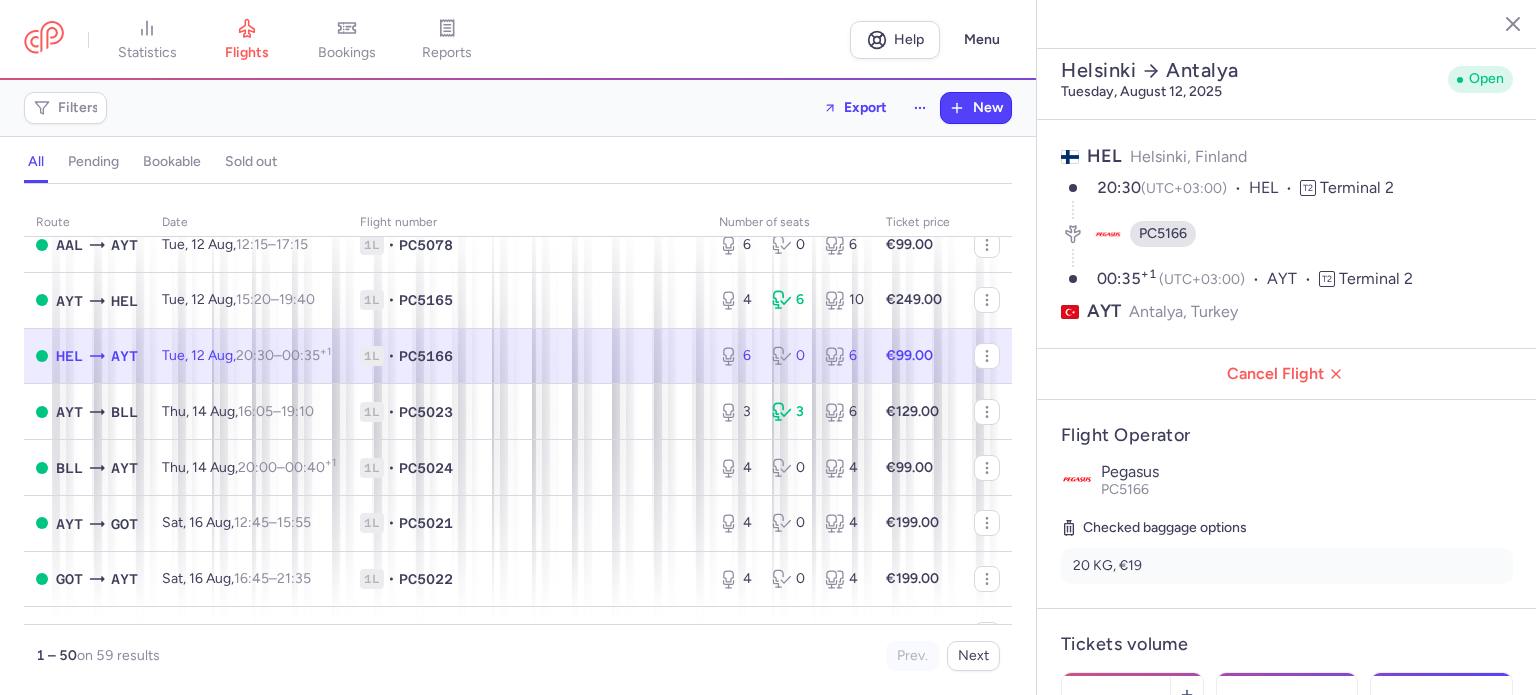scroll, scrollTop: 201, scrollLeft: 0, axis: vertical 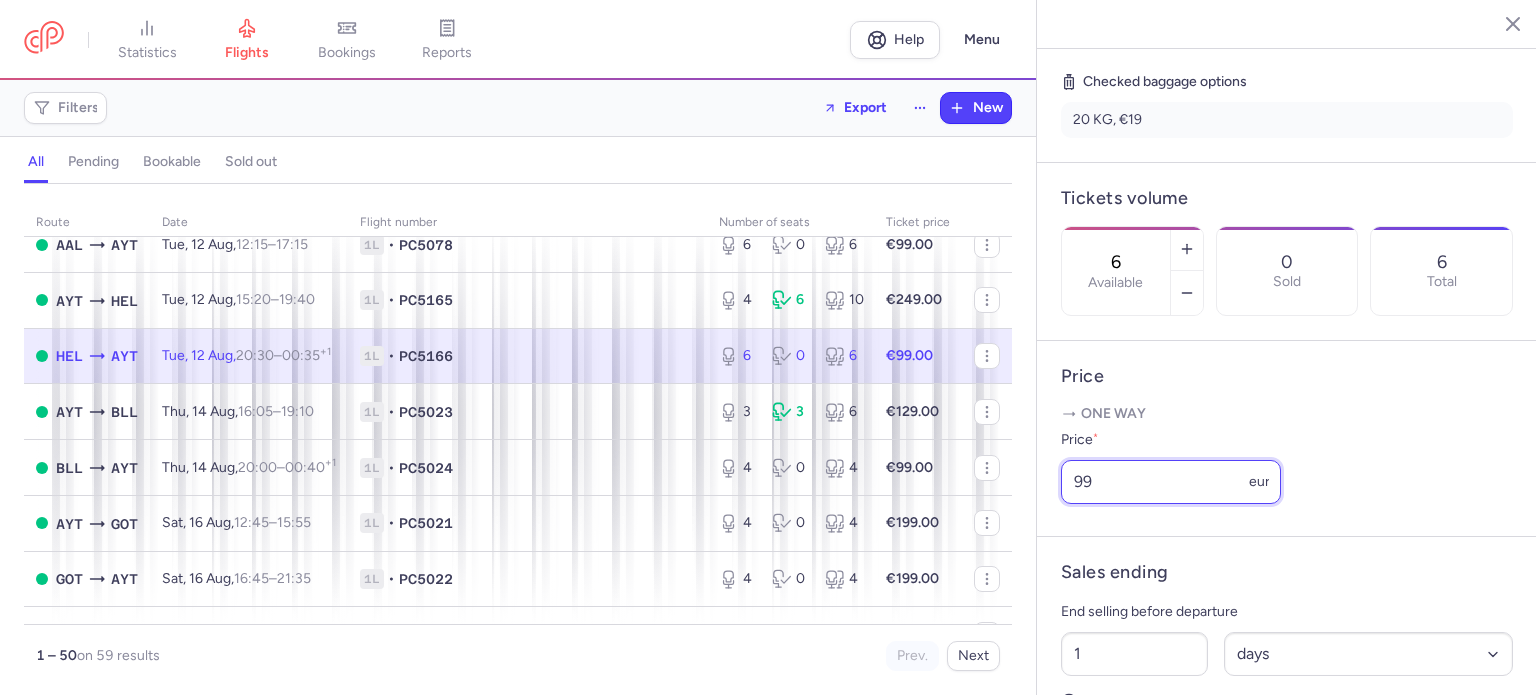 click on "99" at bounding box center [1171, 482] 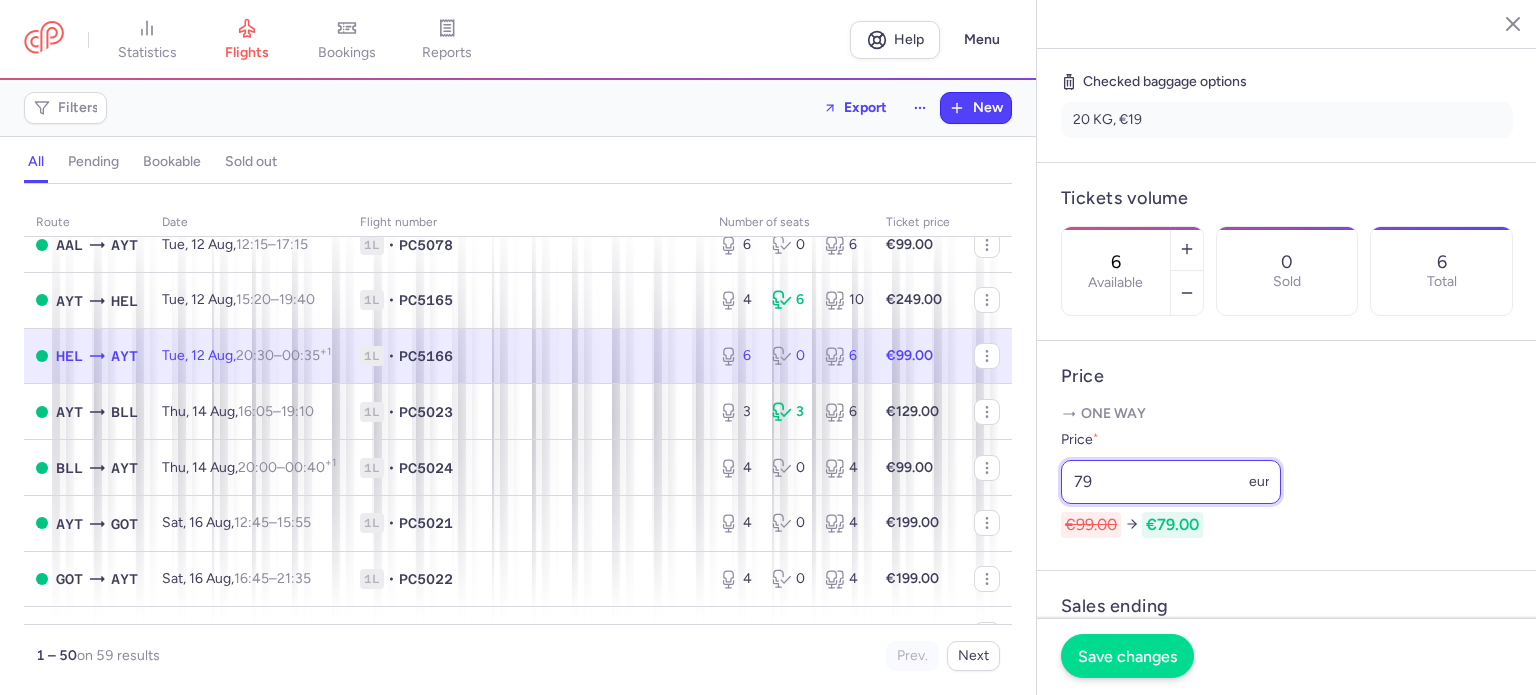 type on "79" 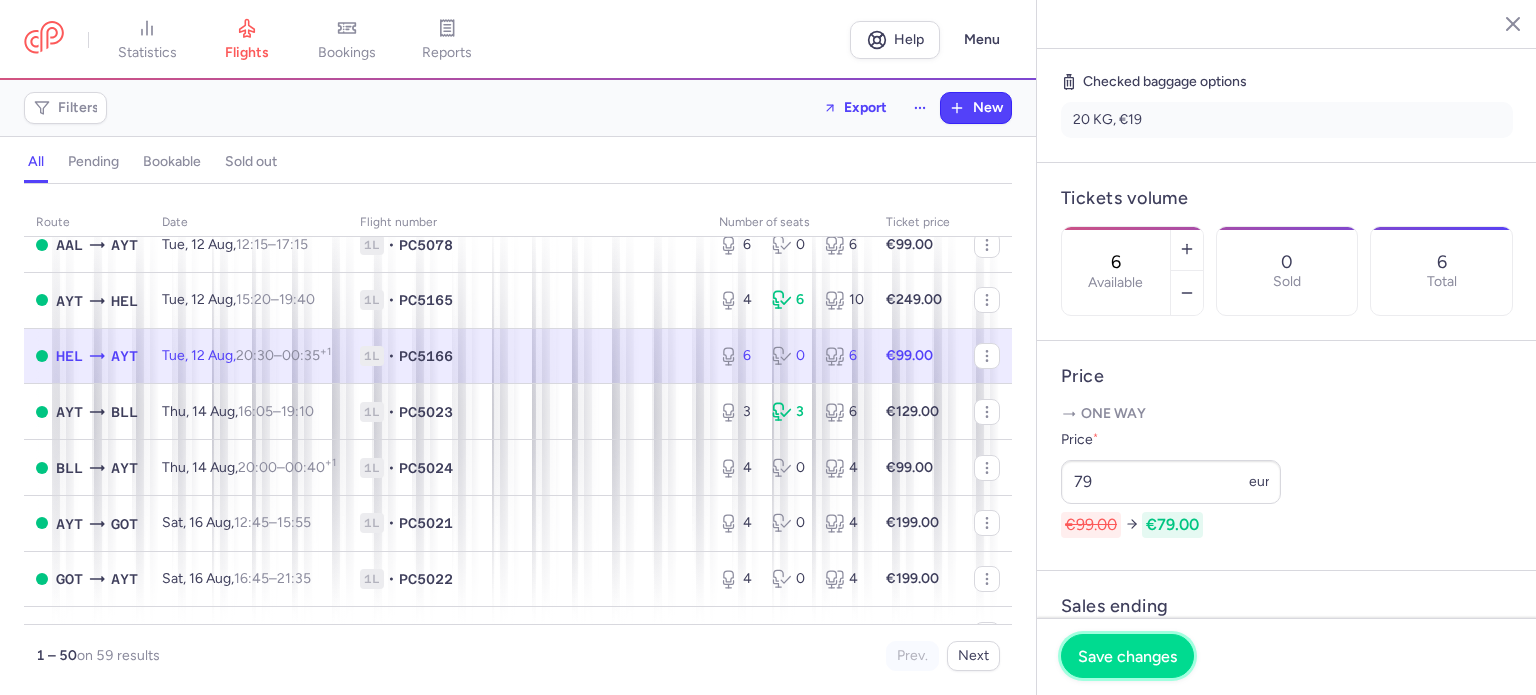 click on "Save changes" at bounding box center [1127, 656] 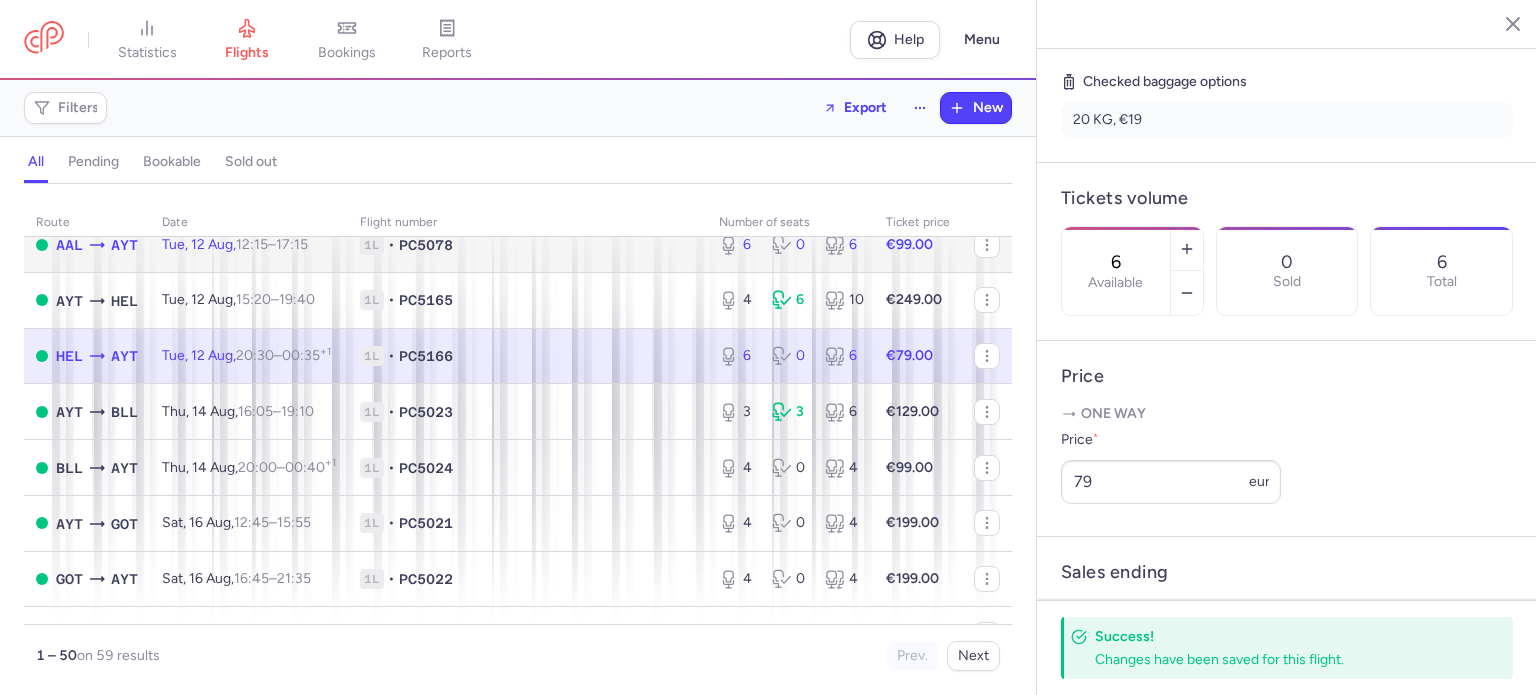 click on "€99.00" at bounding box center [918, 245] 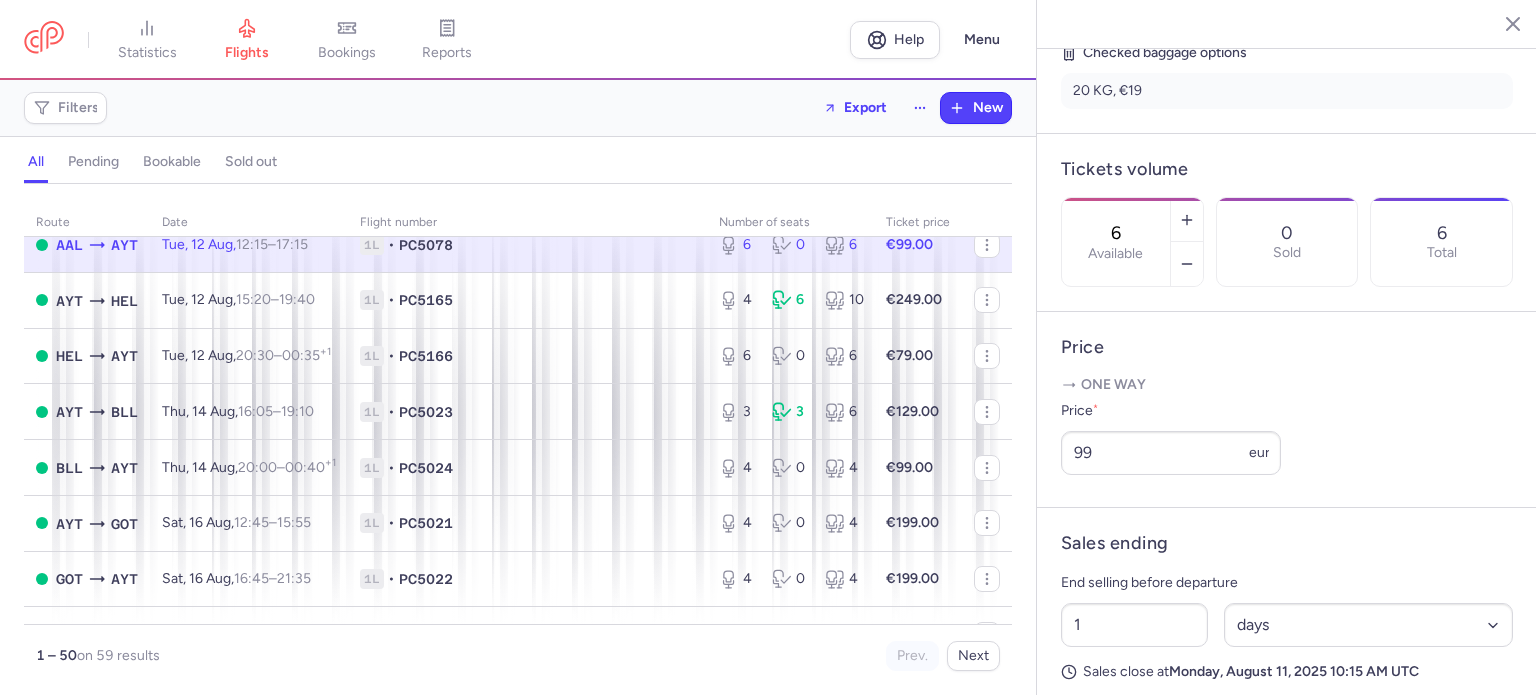 scroll, scrollTop: 488, scrollLeft: 0, axis: vertical 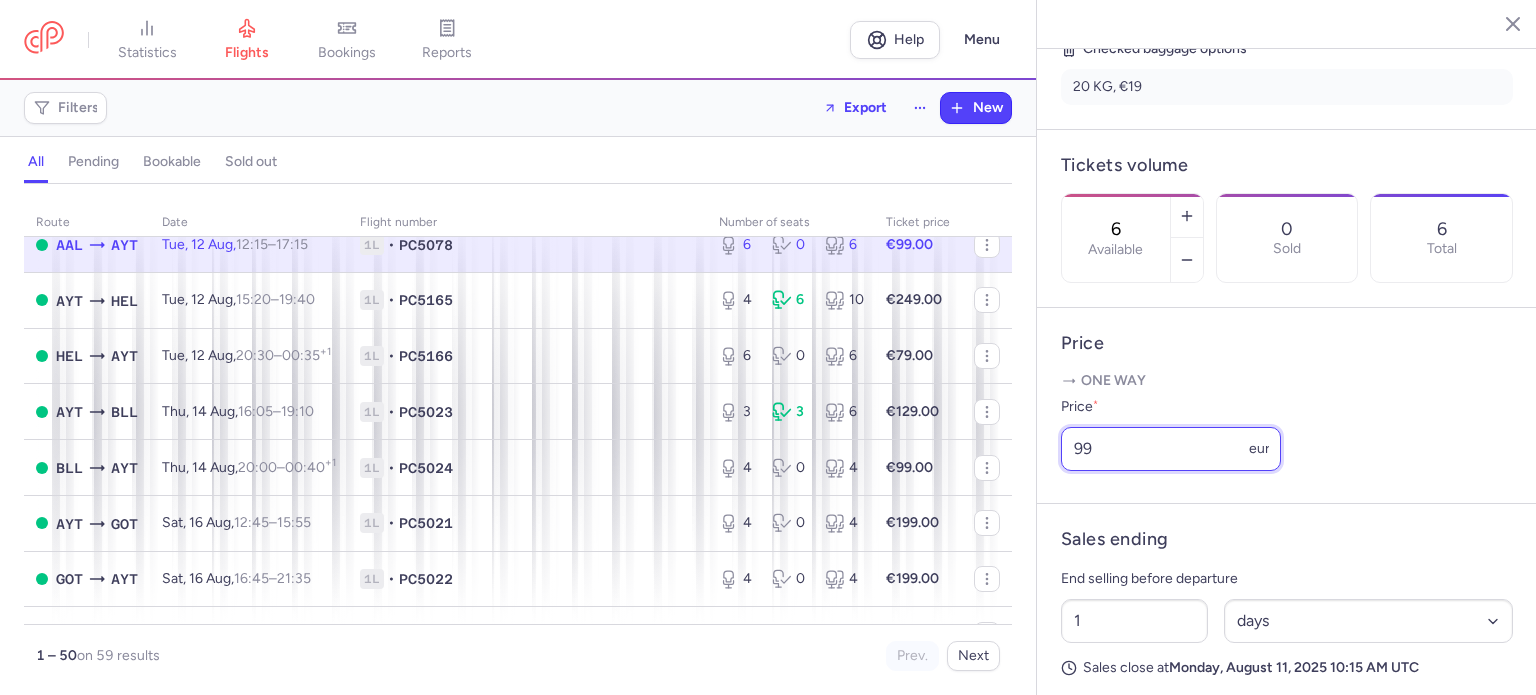click on "99" at bounding box center (1171, 449) 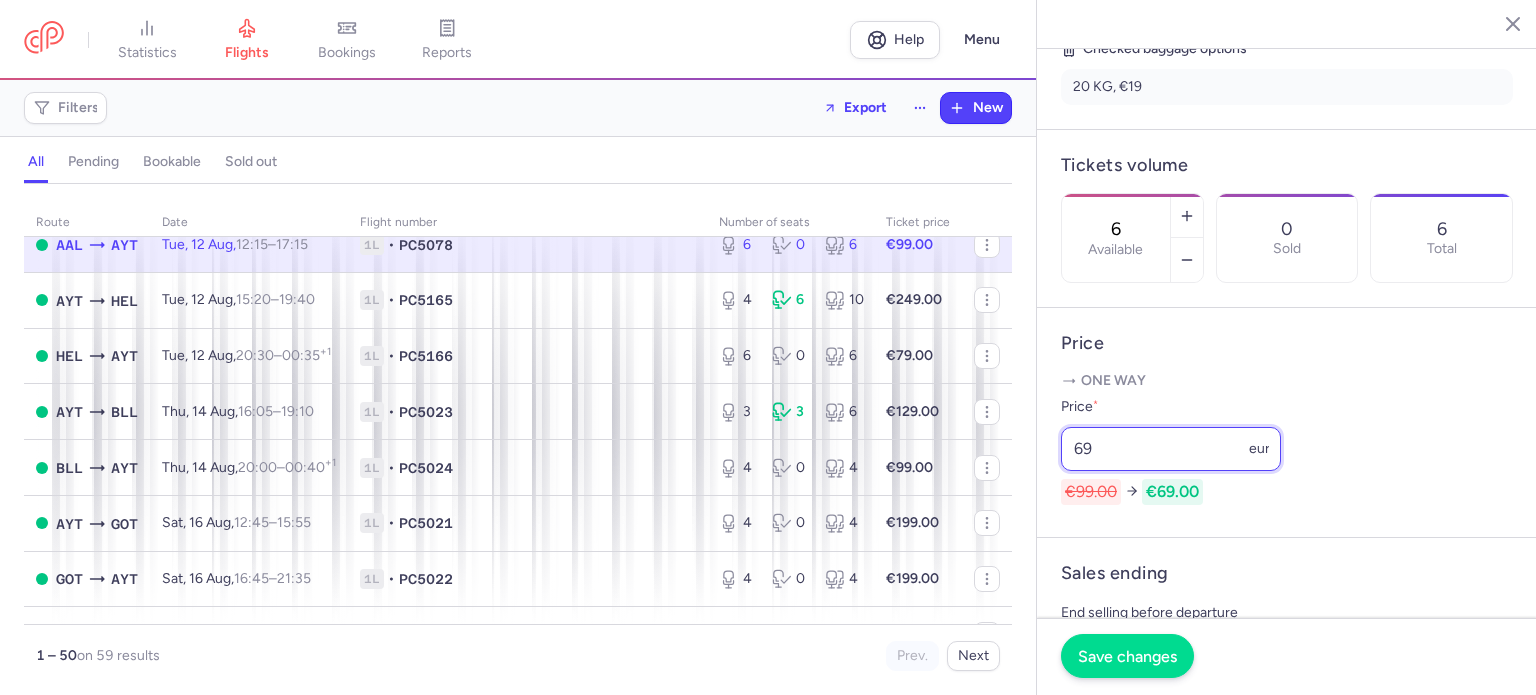 type on "69" 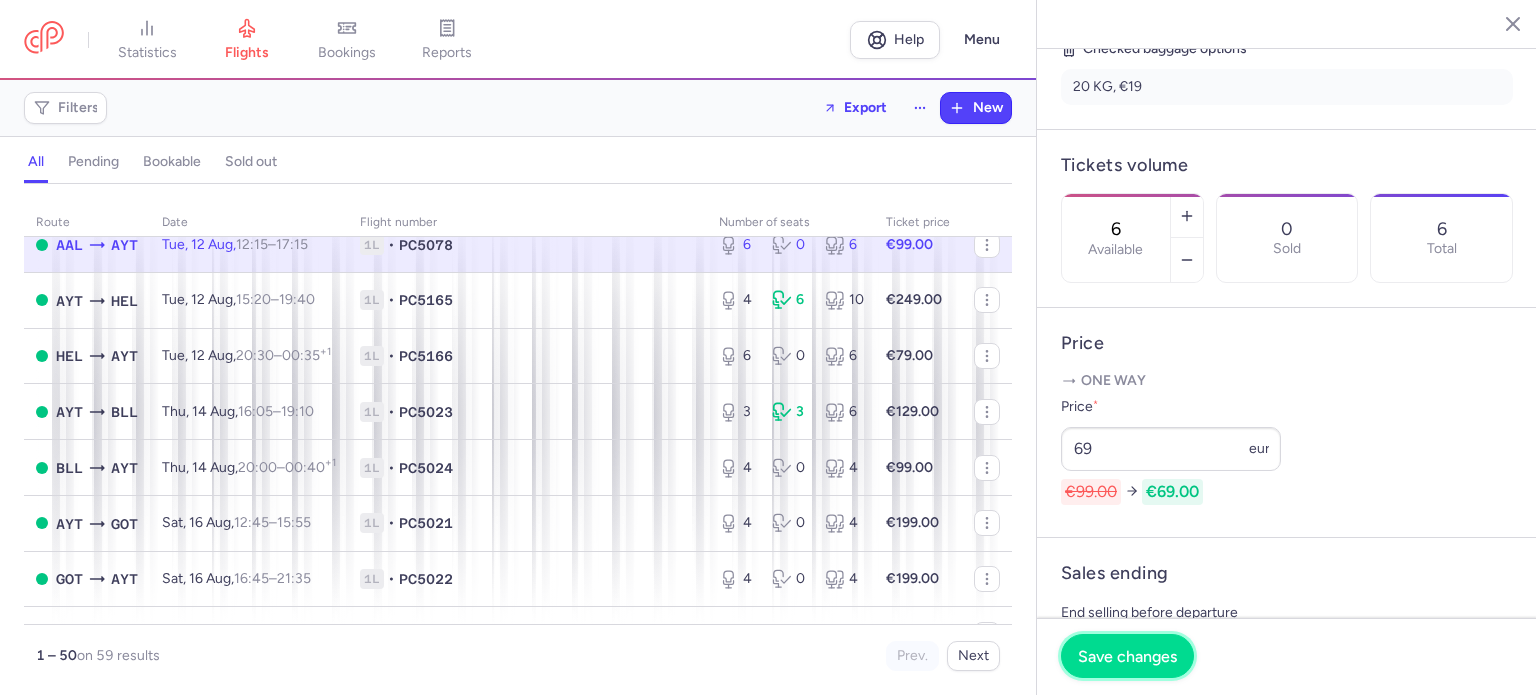 click on "Save changes" at bounding box center (1127, 656) 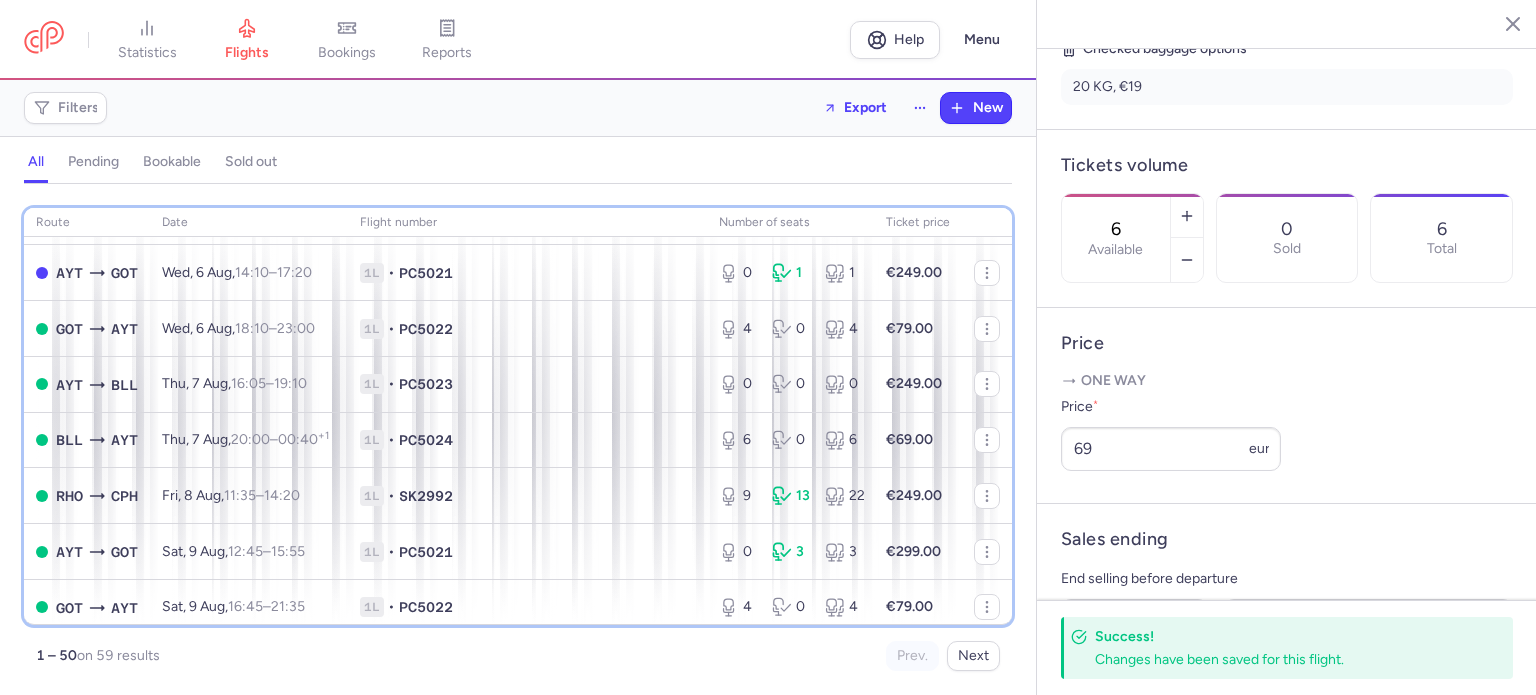 scroll, scrollTop: 0, scrollLeft: 0, axis: both 